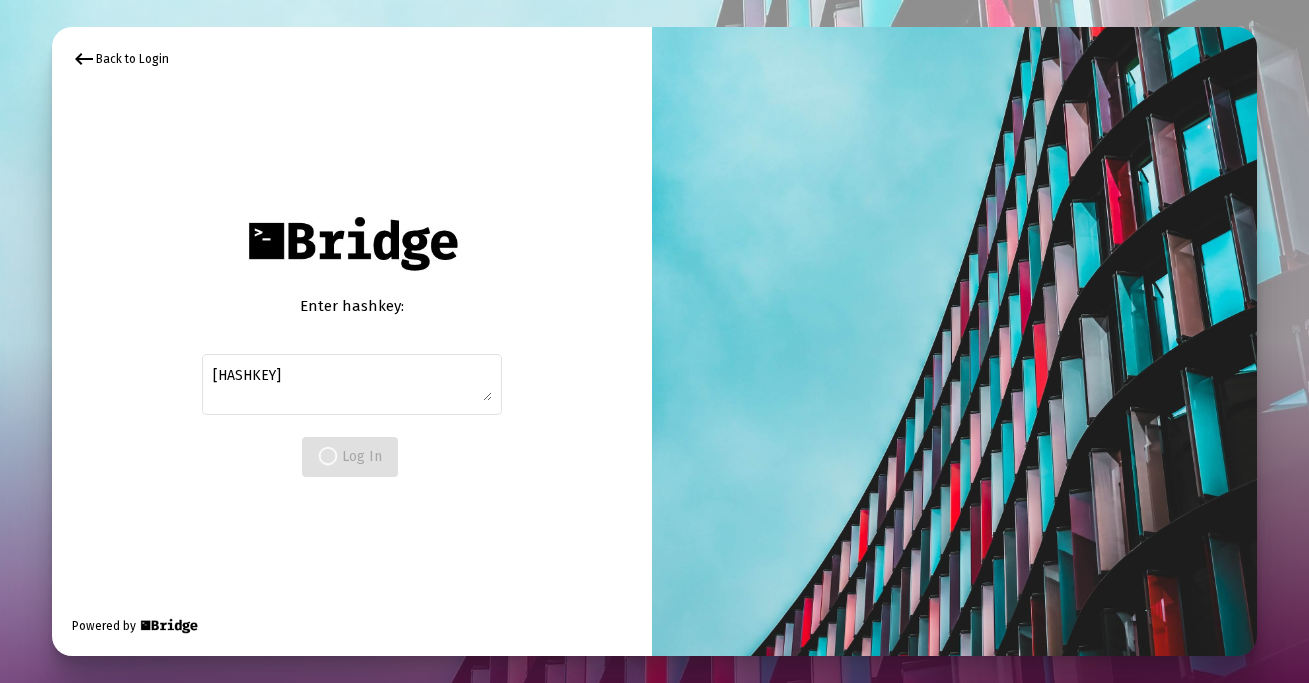 scroll, scrollTop: 0, scrollLeft: 0, axis: both 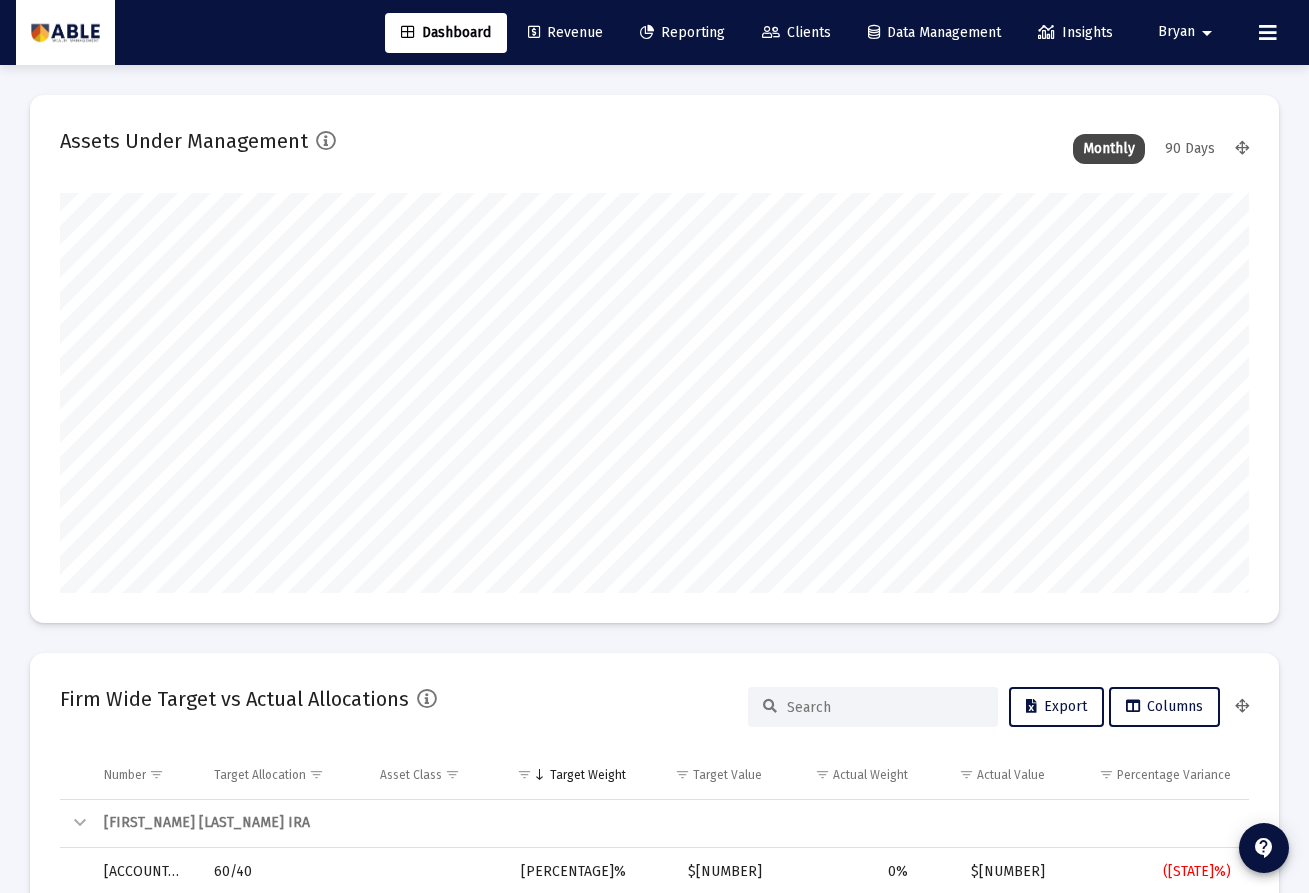 click on "Clients" at bounding box center (796, 32) 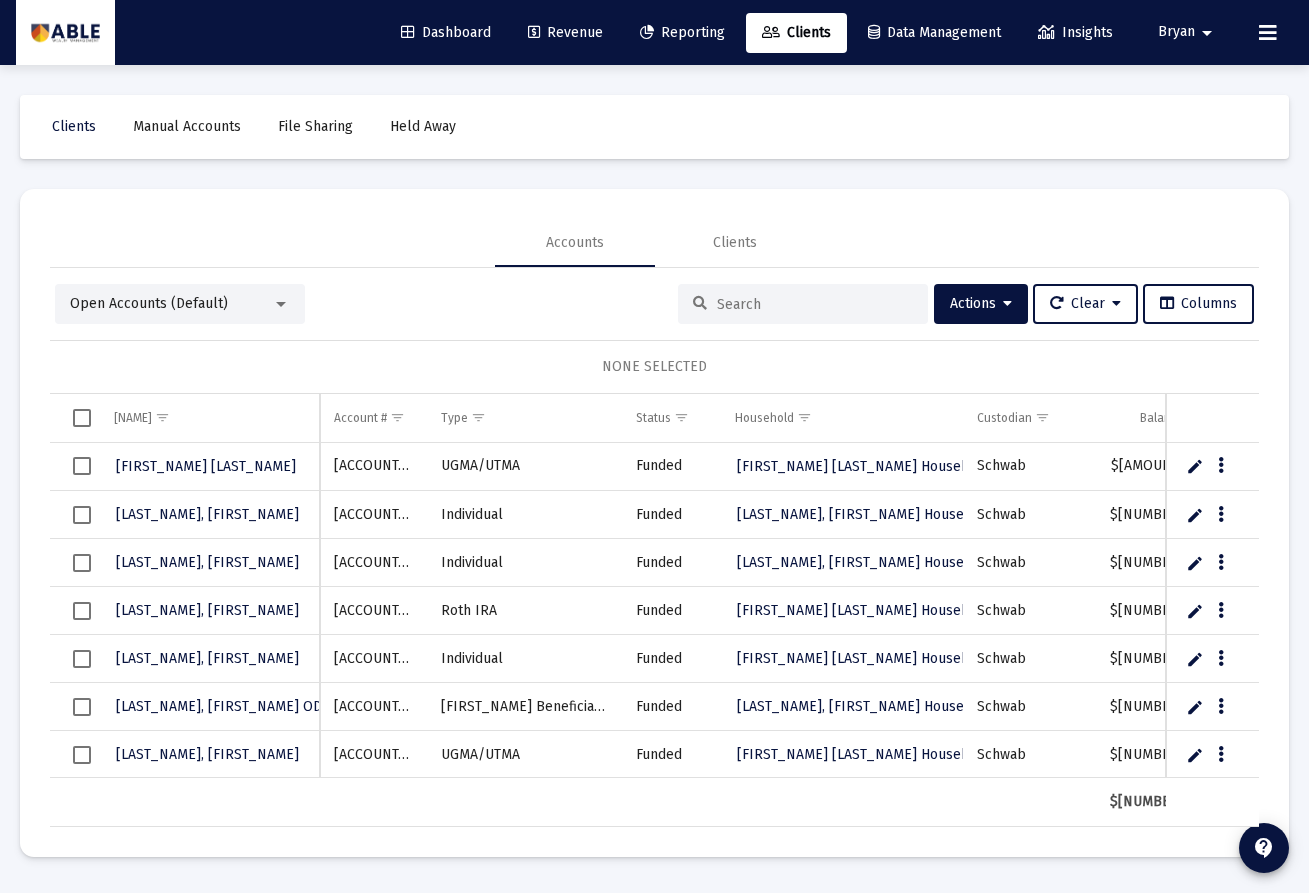 click at bounding box center [281, 304] 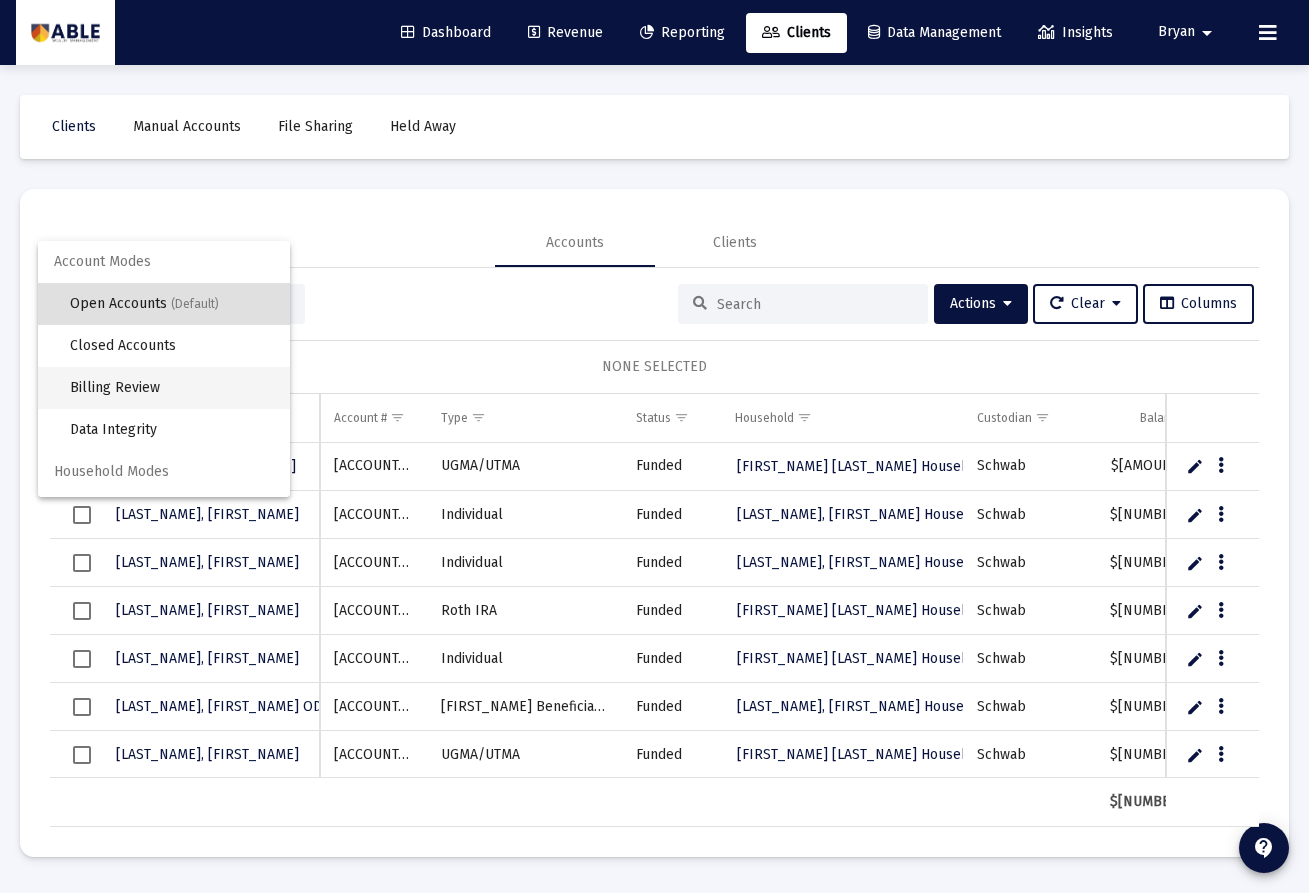 scroll, scrollTop: 38, scrollLeft: 0, axis: vertical 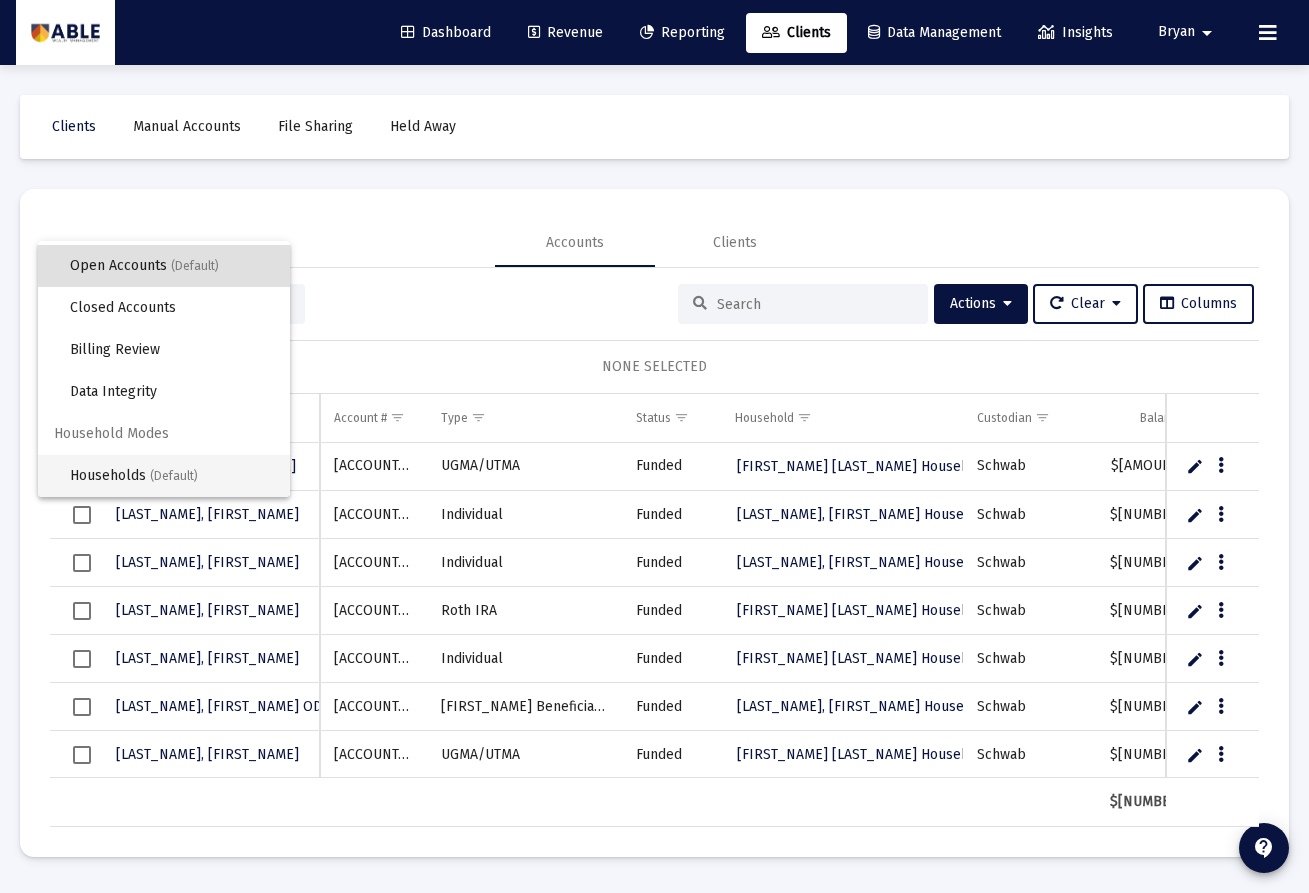 click on "Households  (Default)" at bounding box center (172, 476) 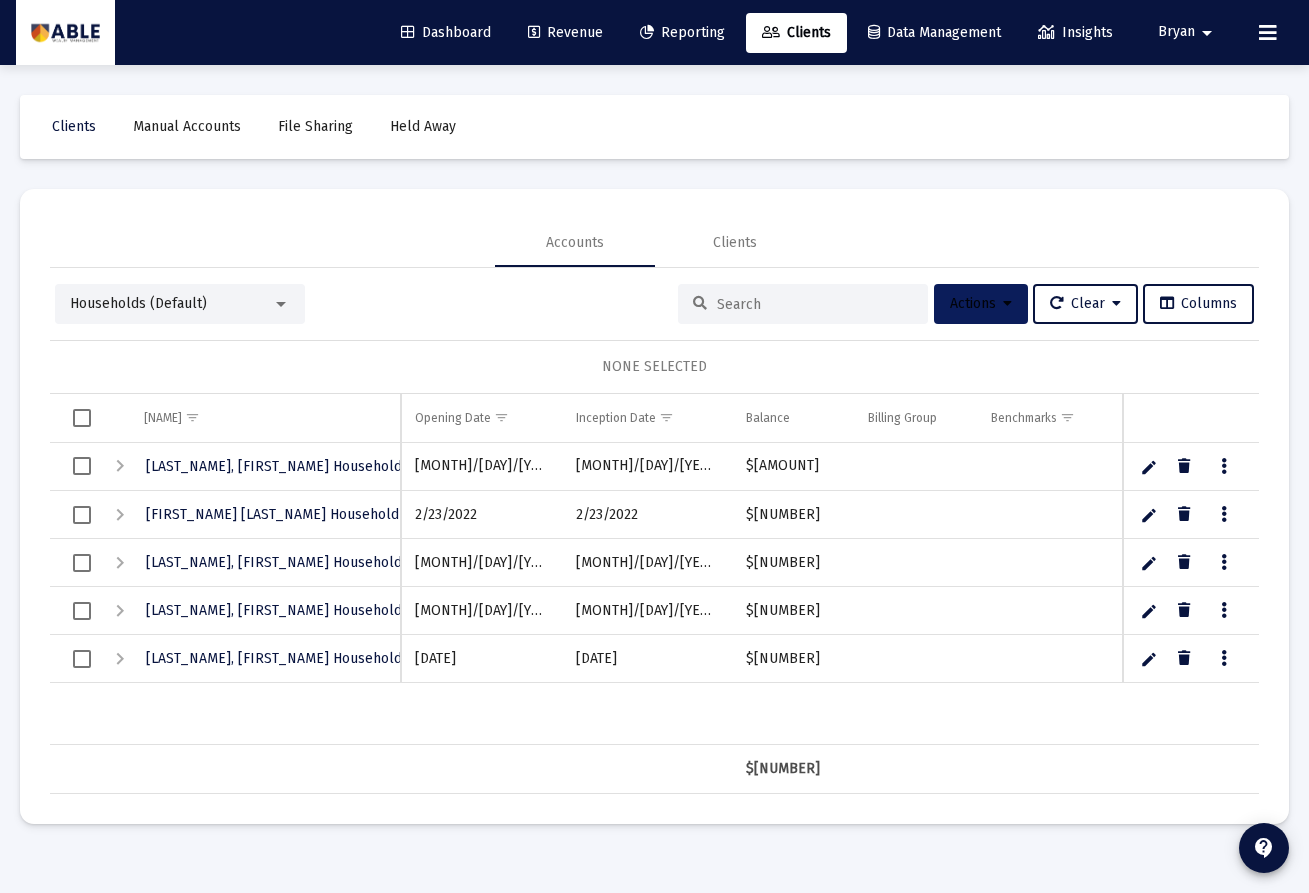 click at bounding box center (1007, 304) 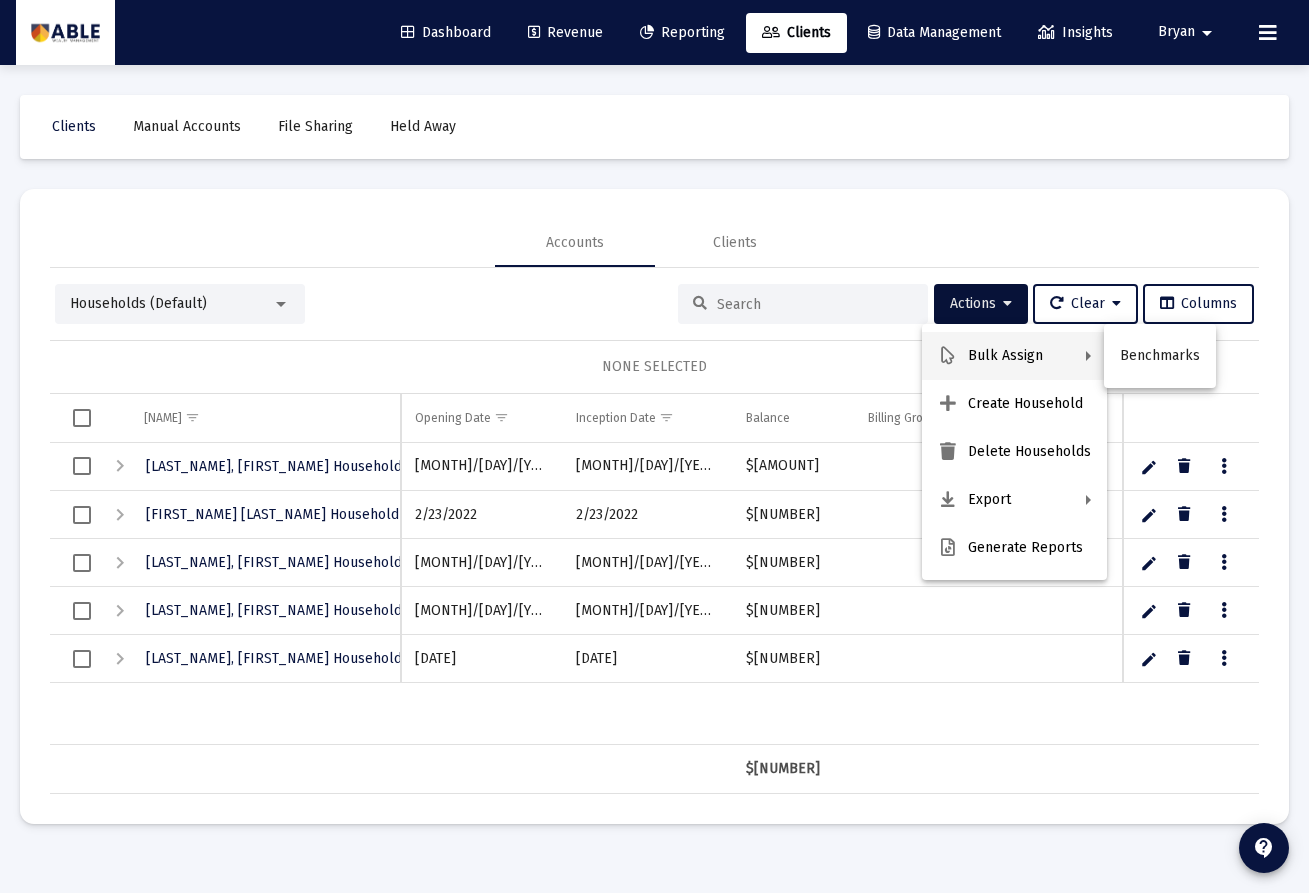 click at bounding box center [654, 446] 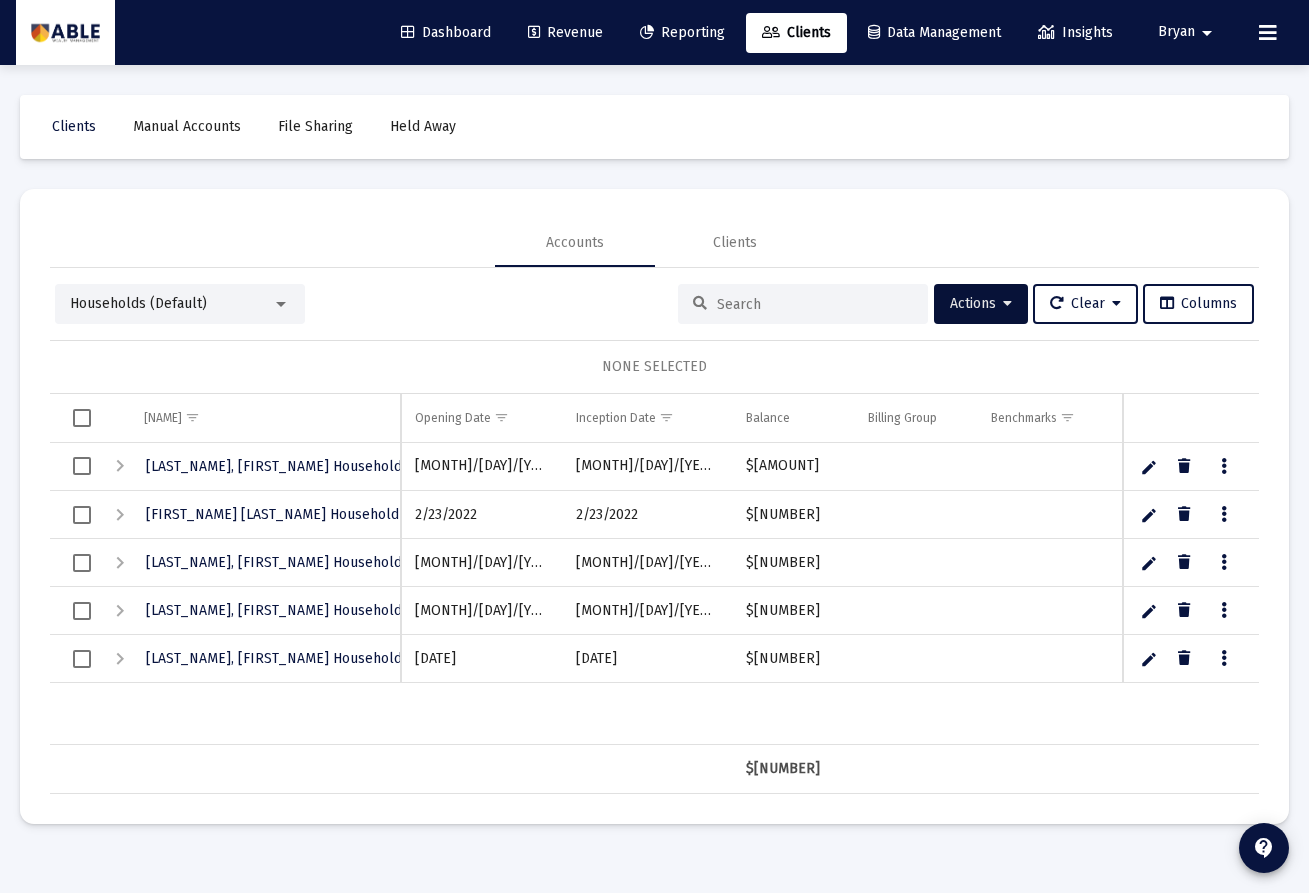 click on "Households (Default)" at bounding box center (171, 304) 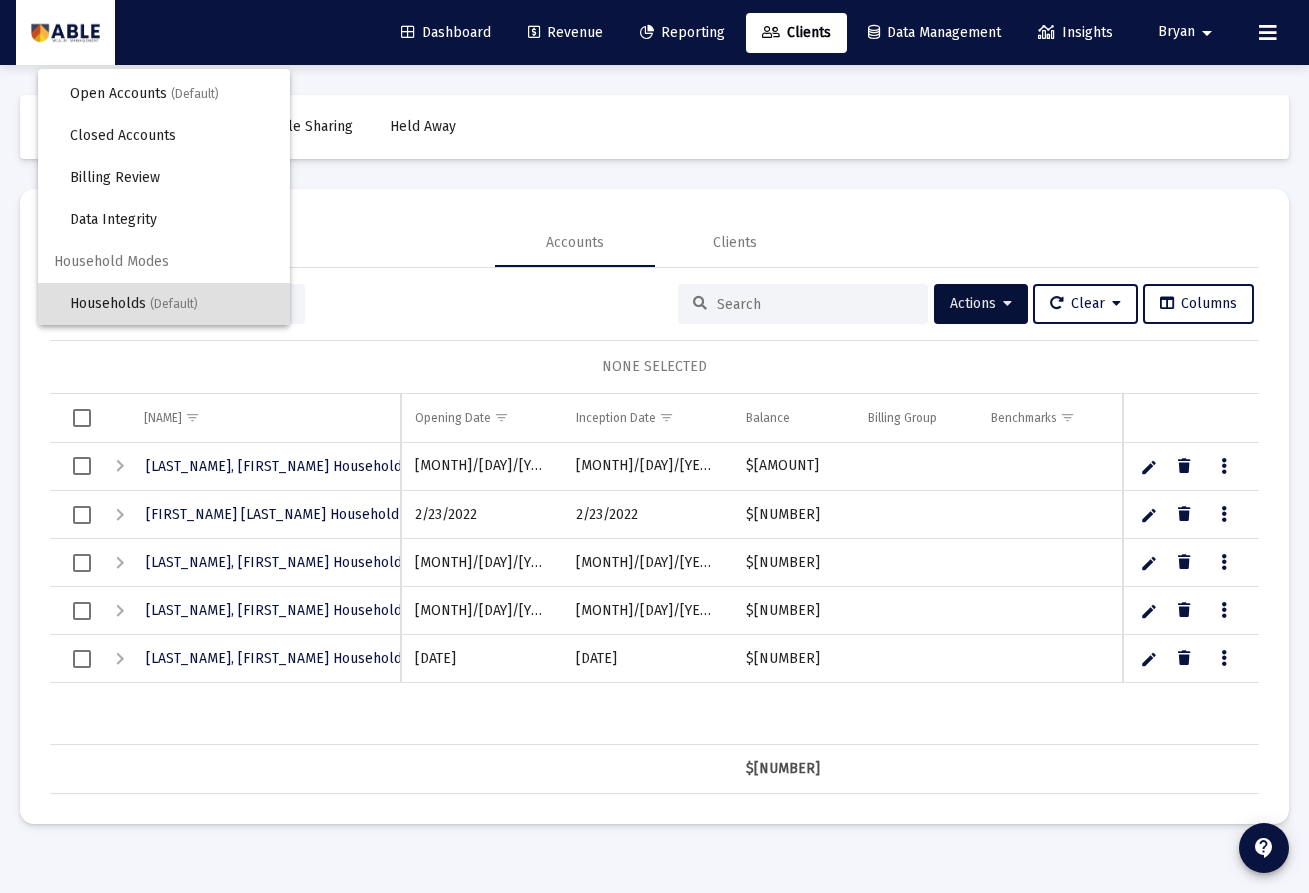 scroll, scrollTop: 0, scrollLeft: 0, axis: both 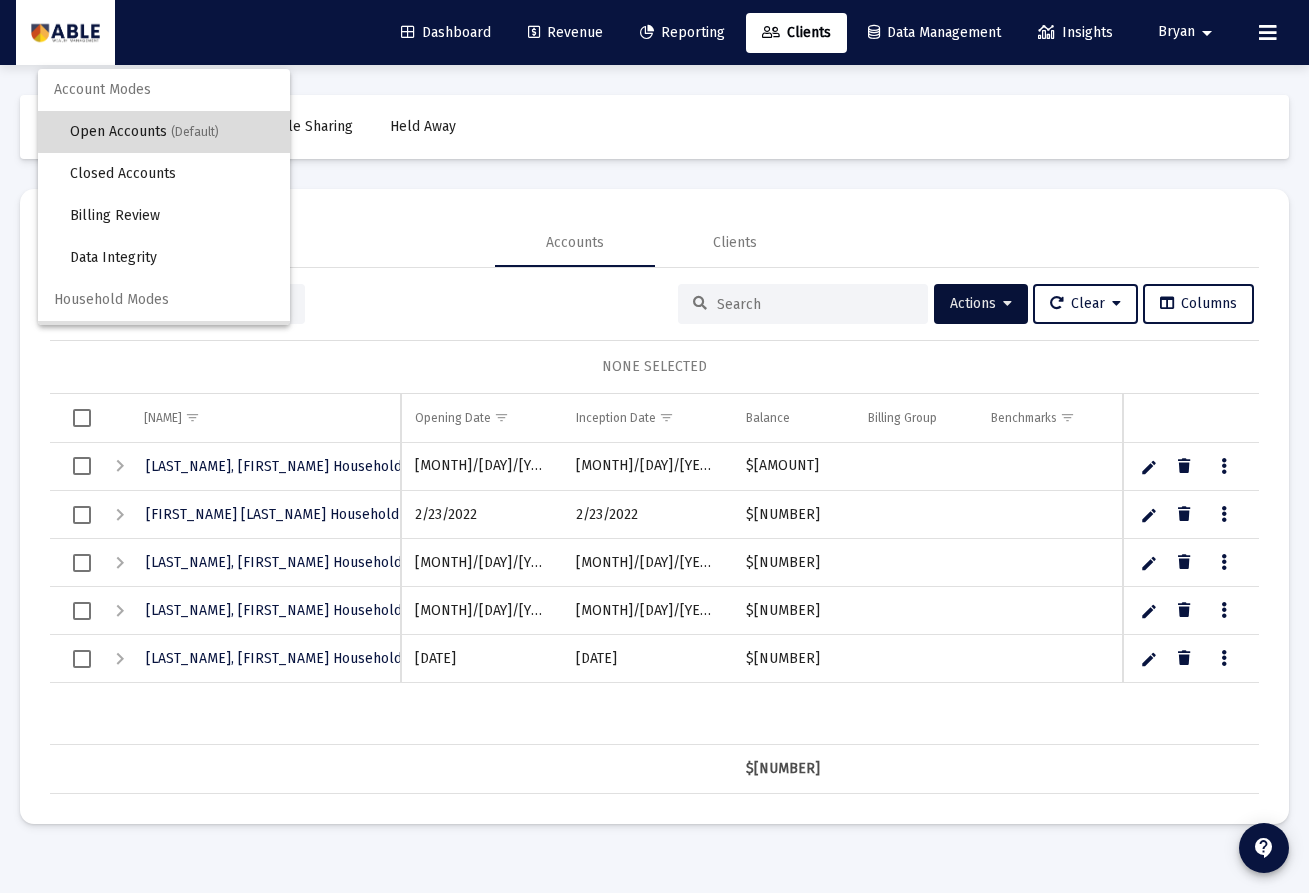 click on "Open Accounts  (Default)" at bounding box center [172, 132] 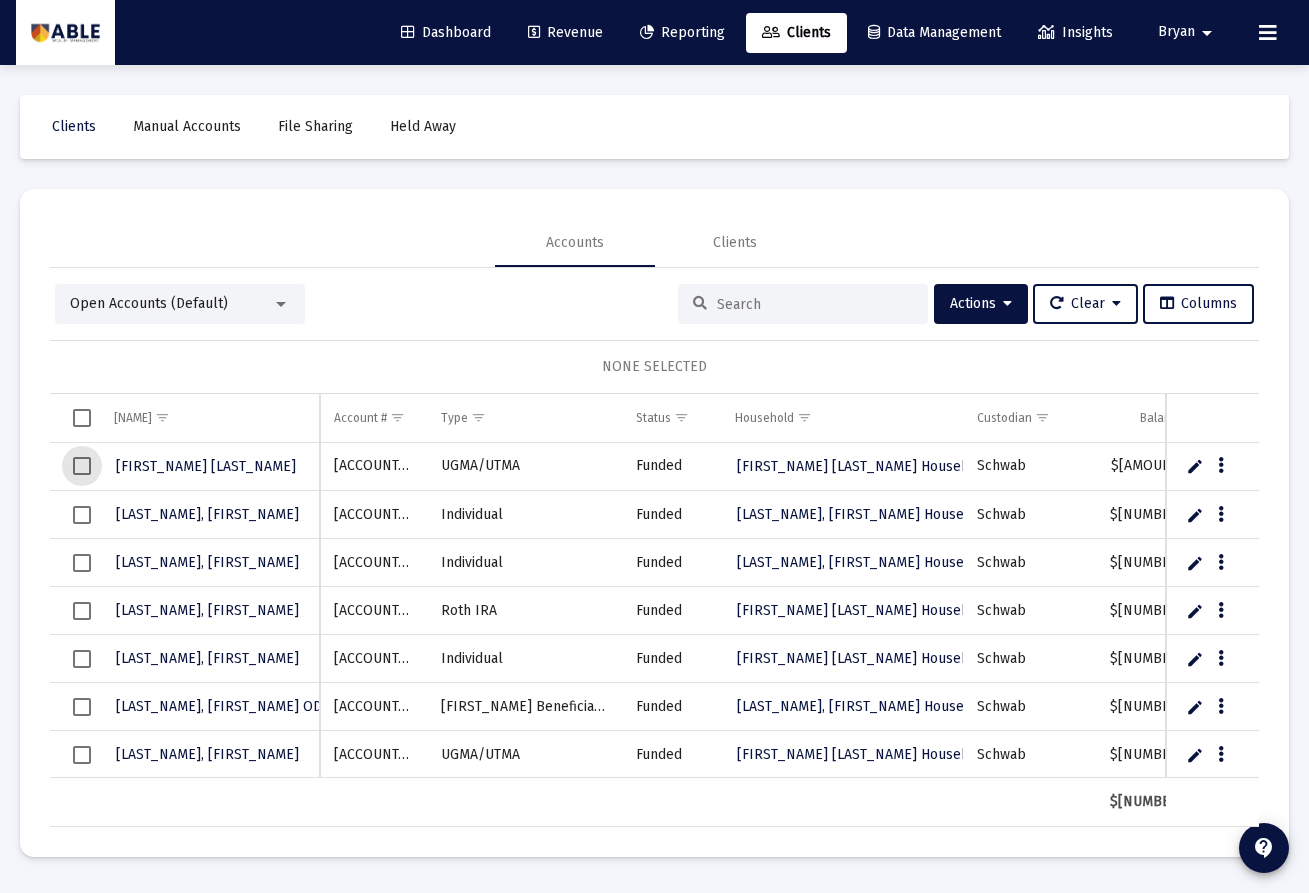 click at bounding box center [82, 466] 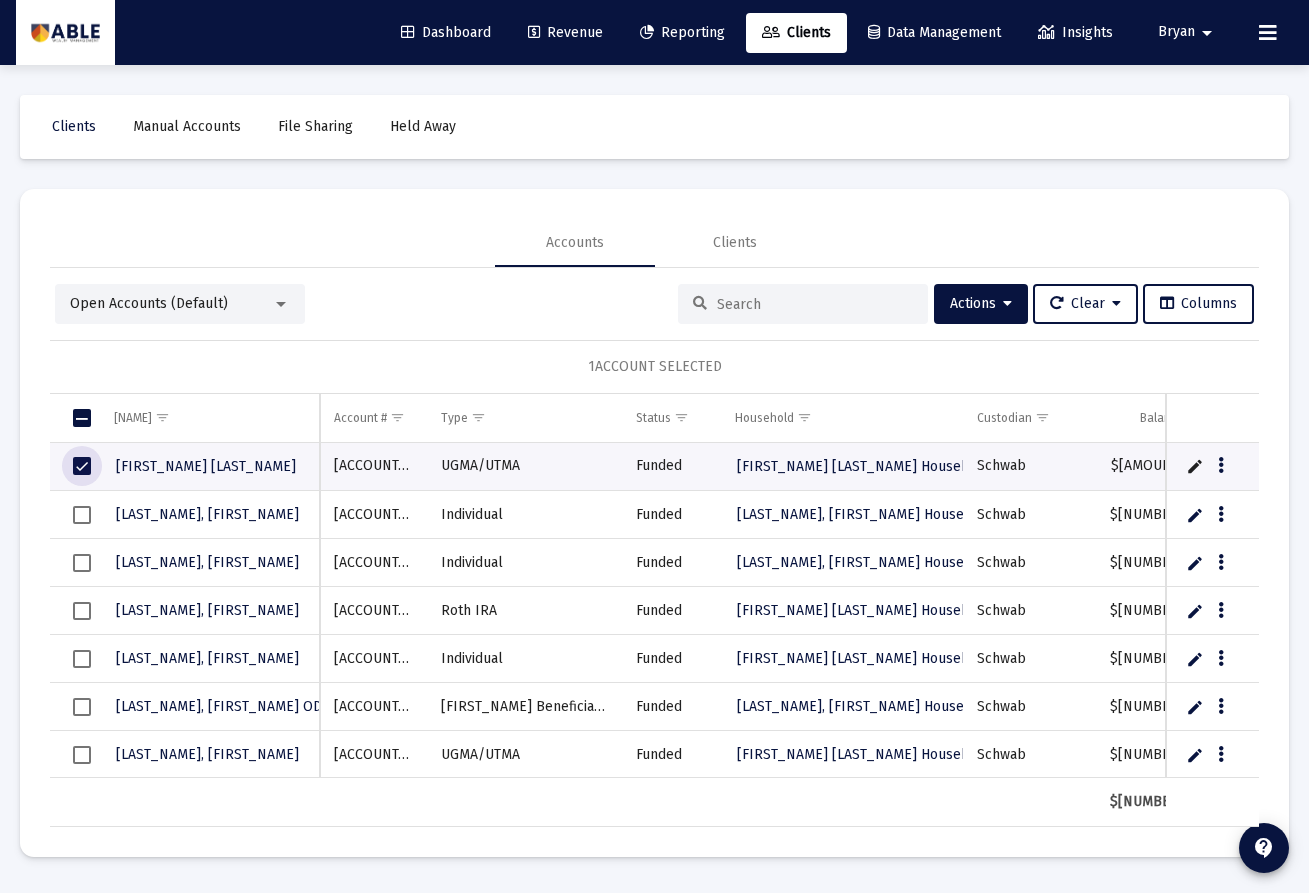 click at bounding box center [82, 515] 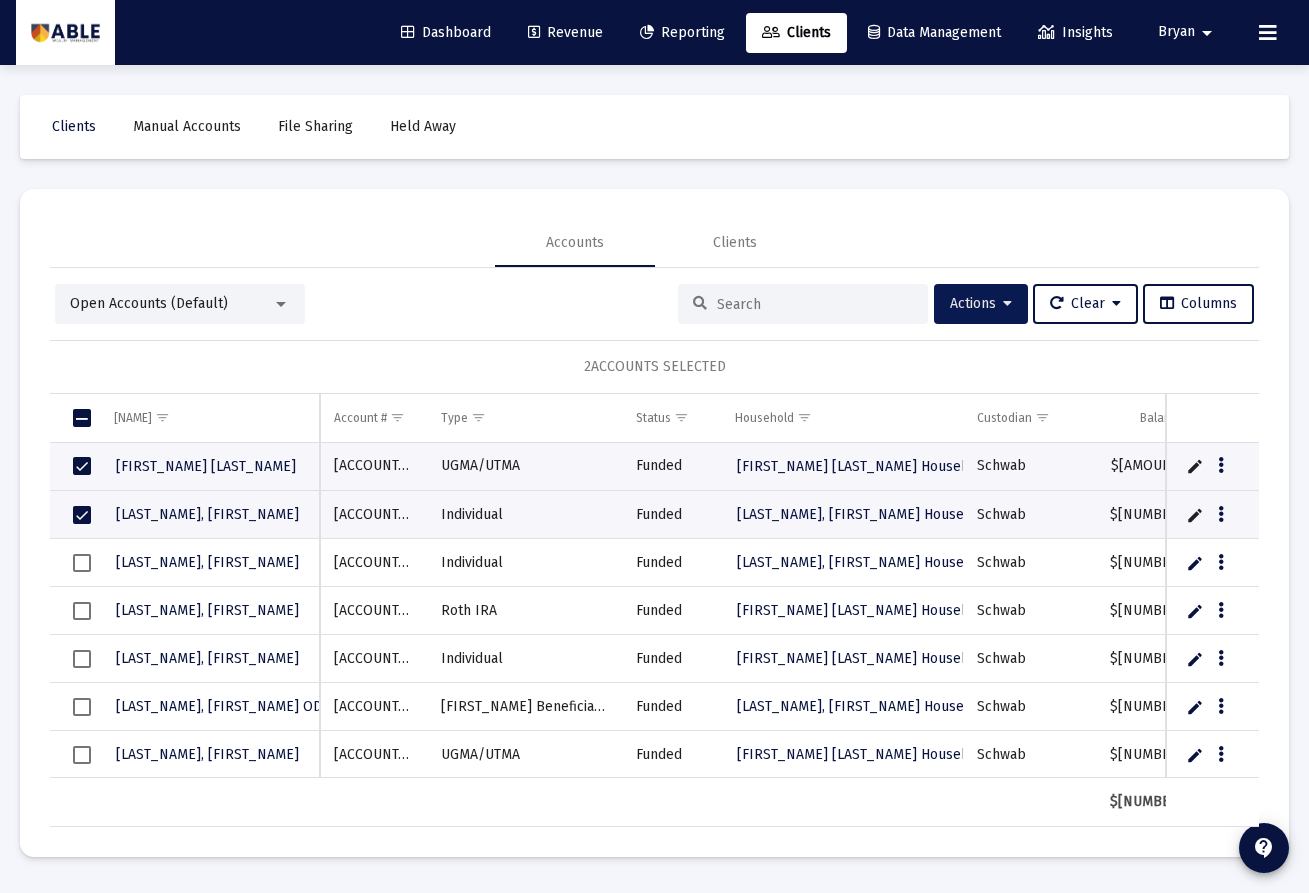 click on "Actions" at bounding box center [981, 303] 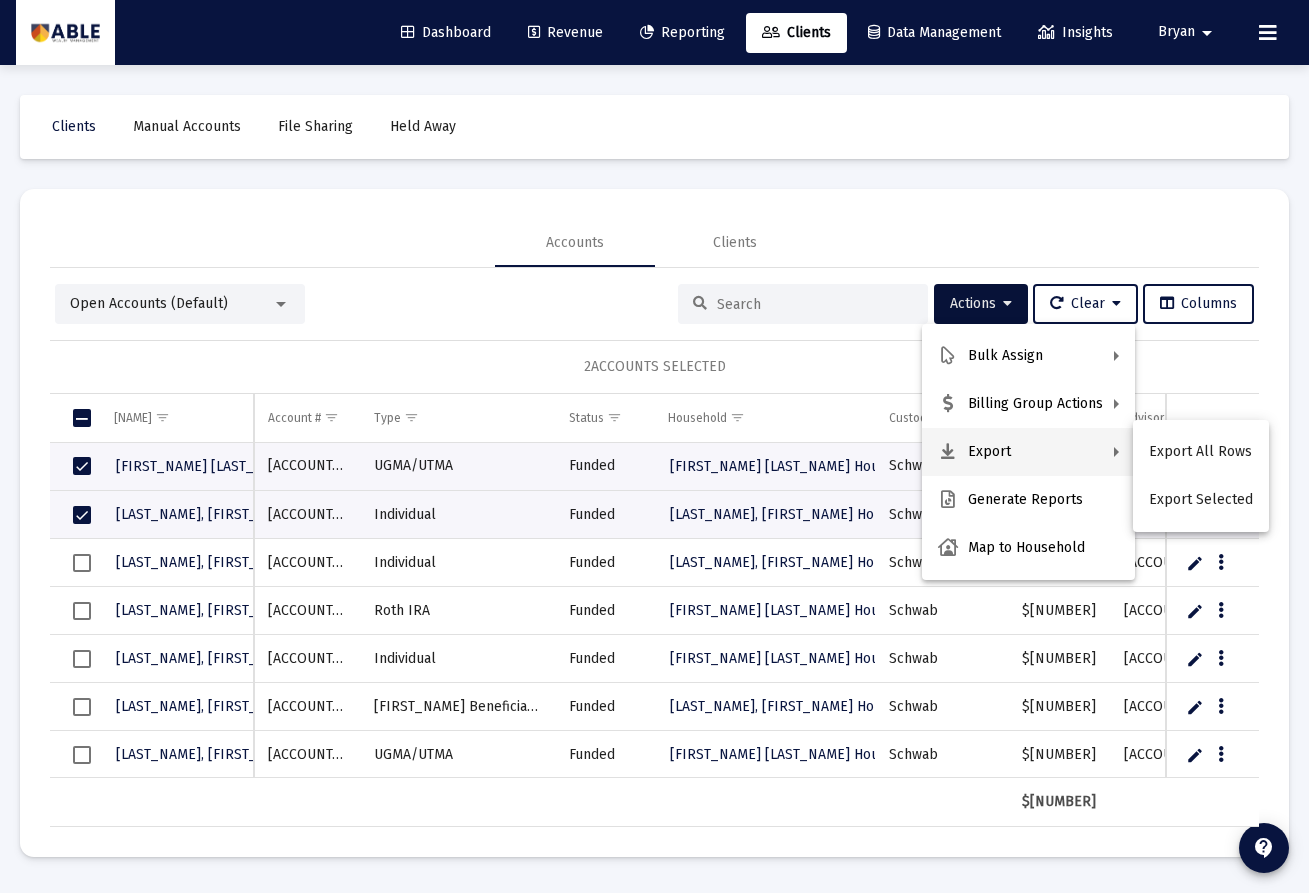 click at bounding box center (654, 446) 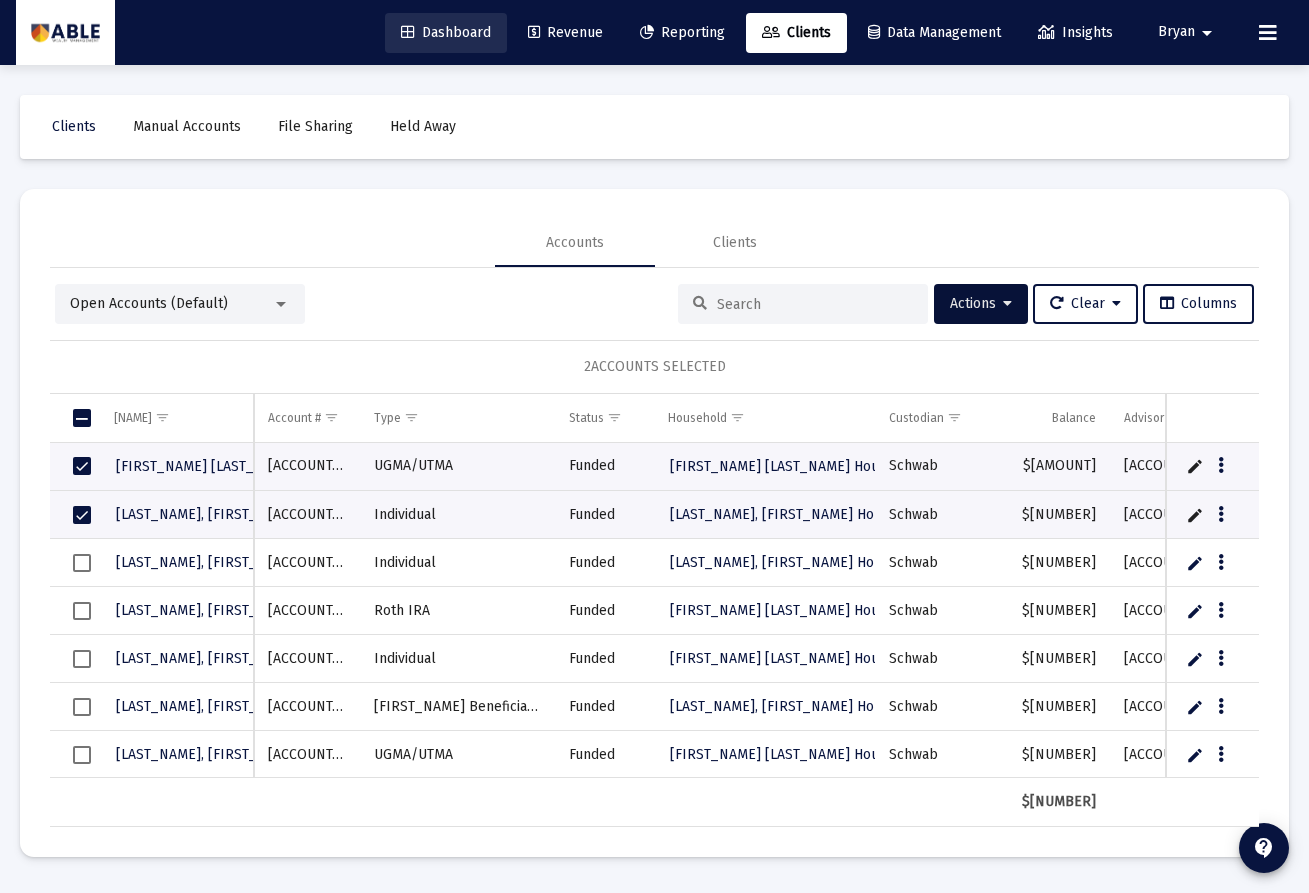 click on "Dashboard" at bounding box center (446, 32) 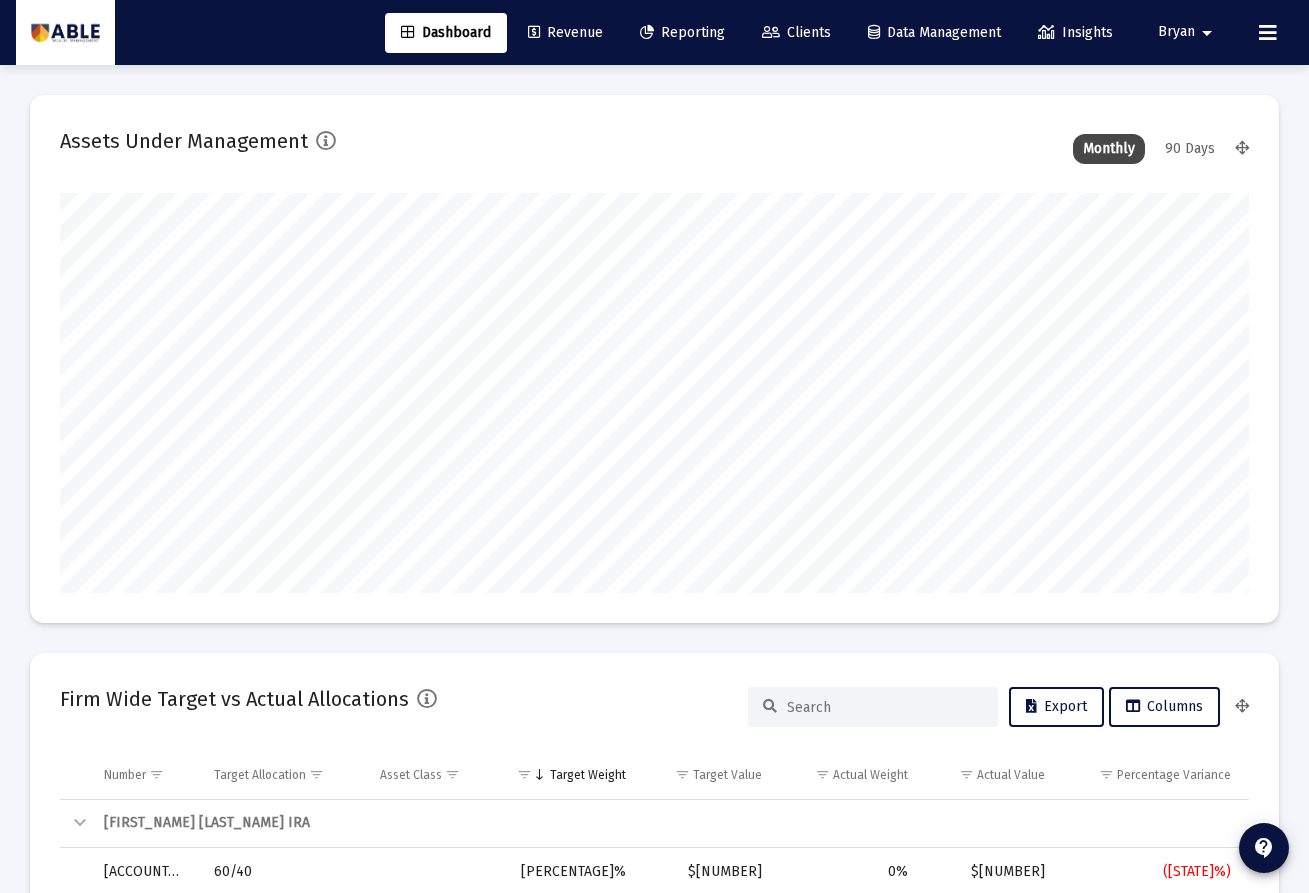 scroll, scrollTop: 999600, scrollLeft: 998811, axis: both 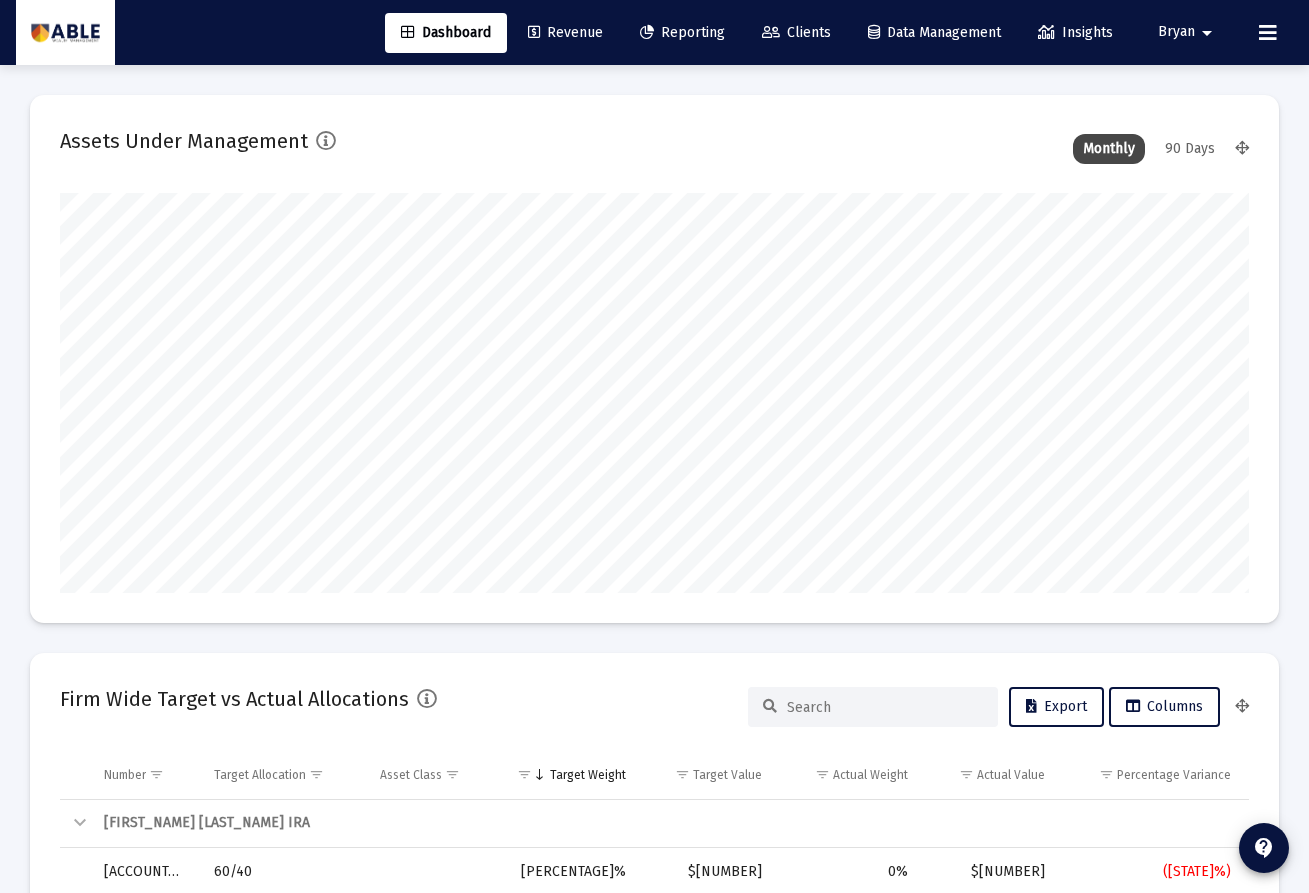 click on "Clients" at bounding box center [796, 32] 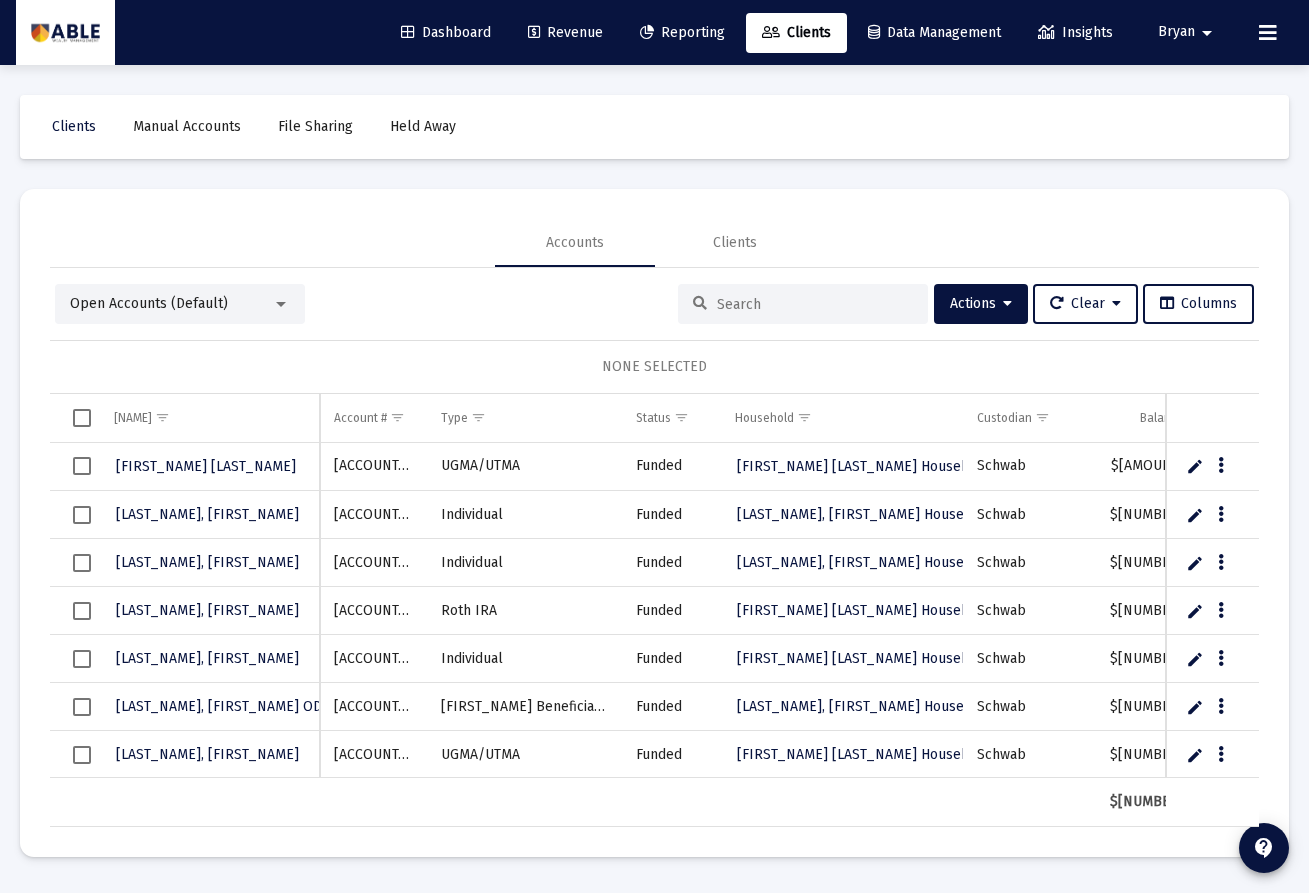 click on "Open Accounts (Default)" at bounding box center (171, 304) 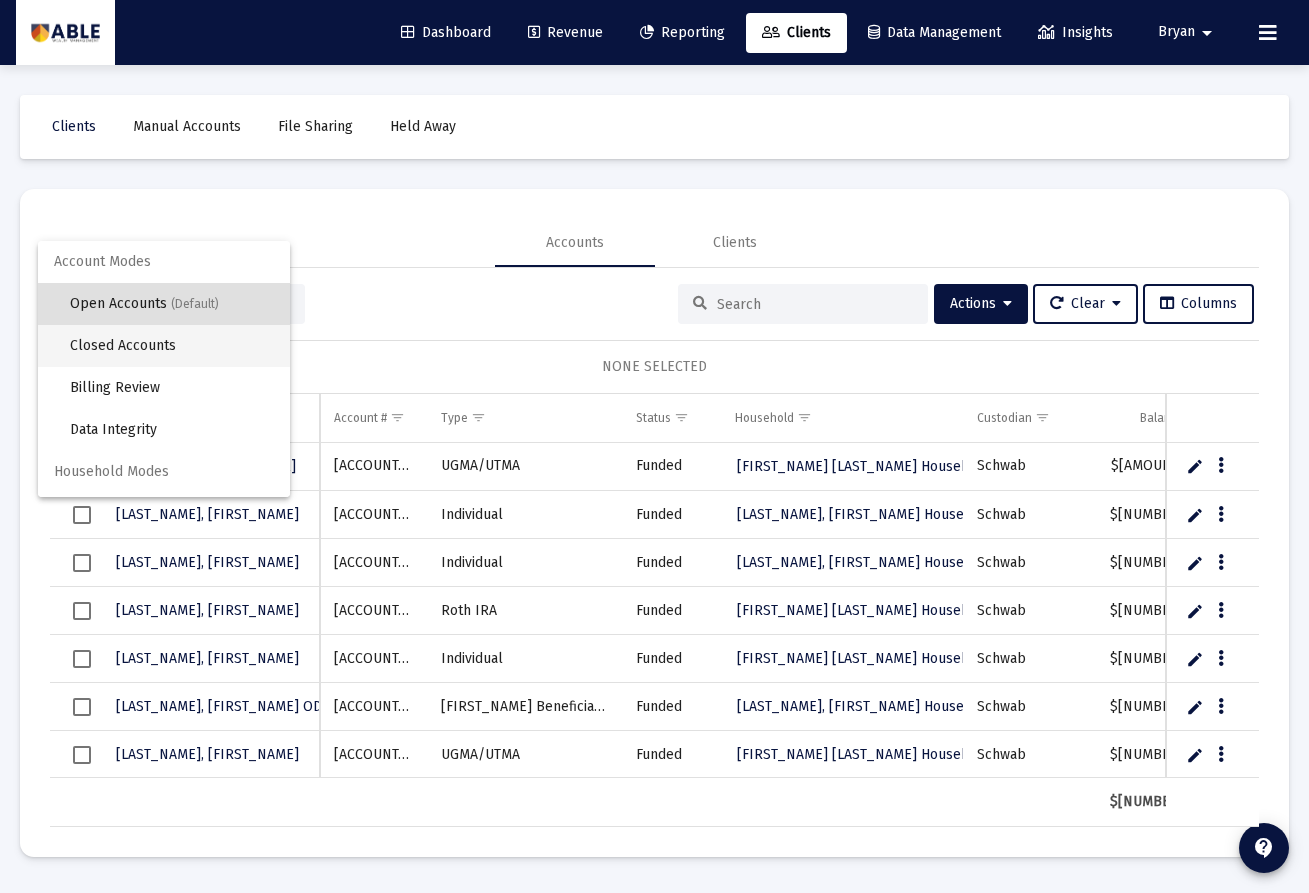 scroll, scrollTop: 38, scrollLeft: 0, axis: vertical 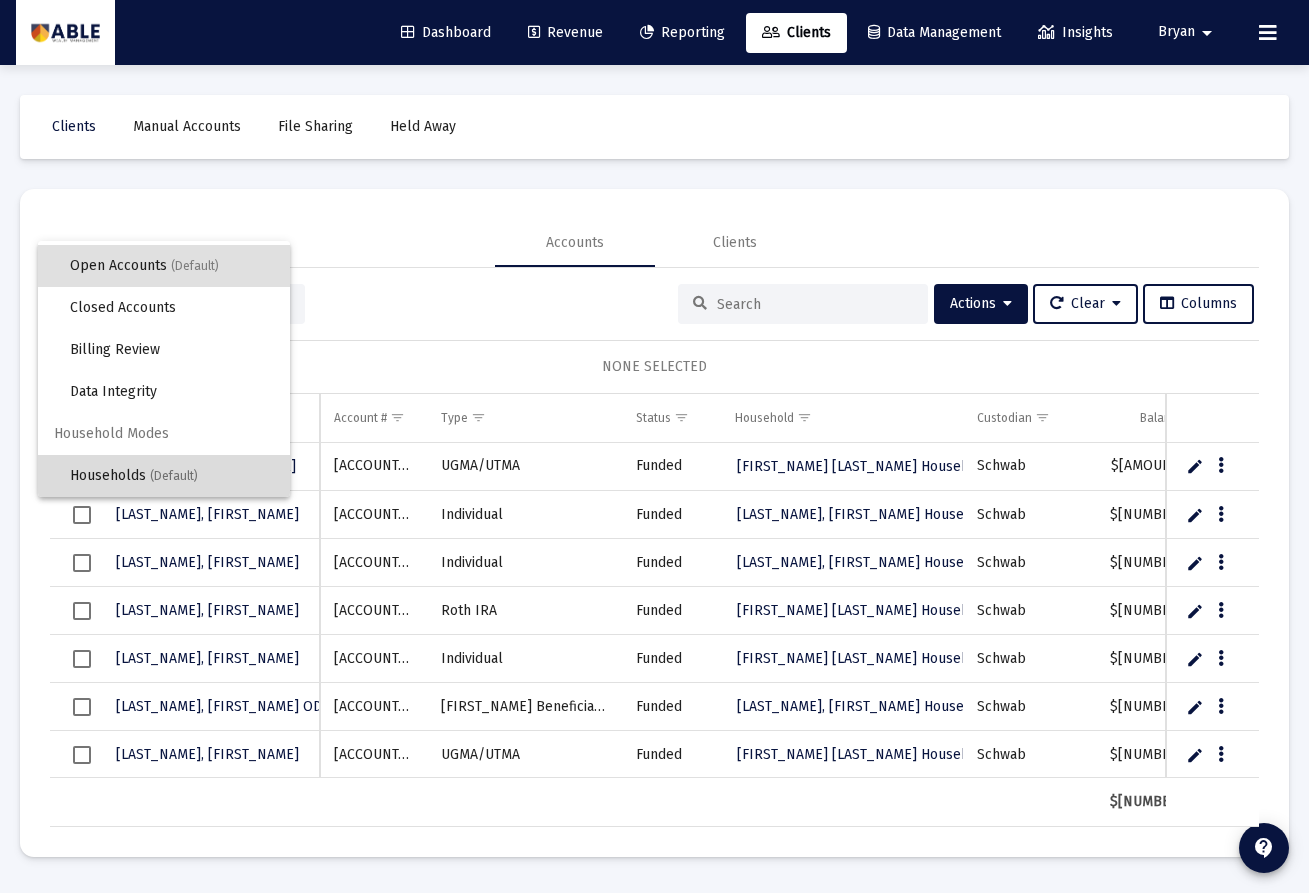 click on "Households  (Default)" at bounding box center (172, 476) 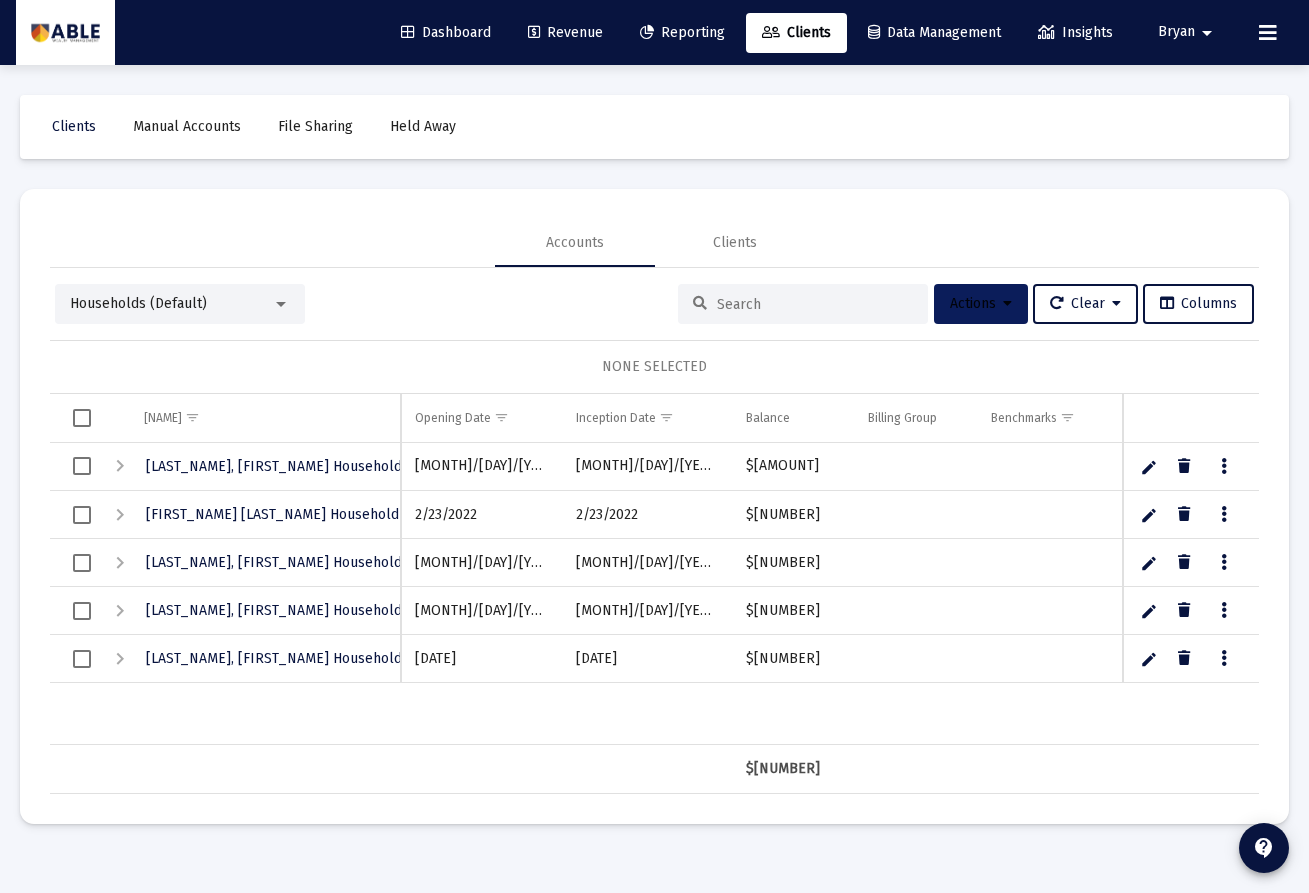 click on "Actions" at bounding box center (981, 303) 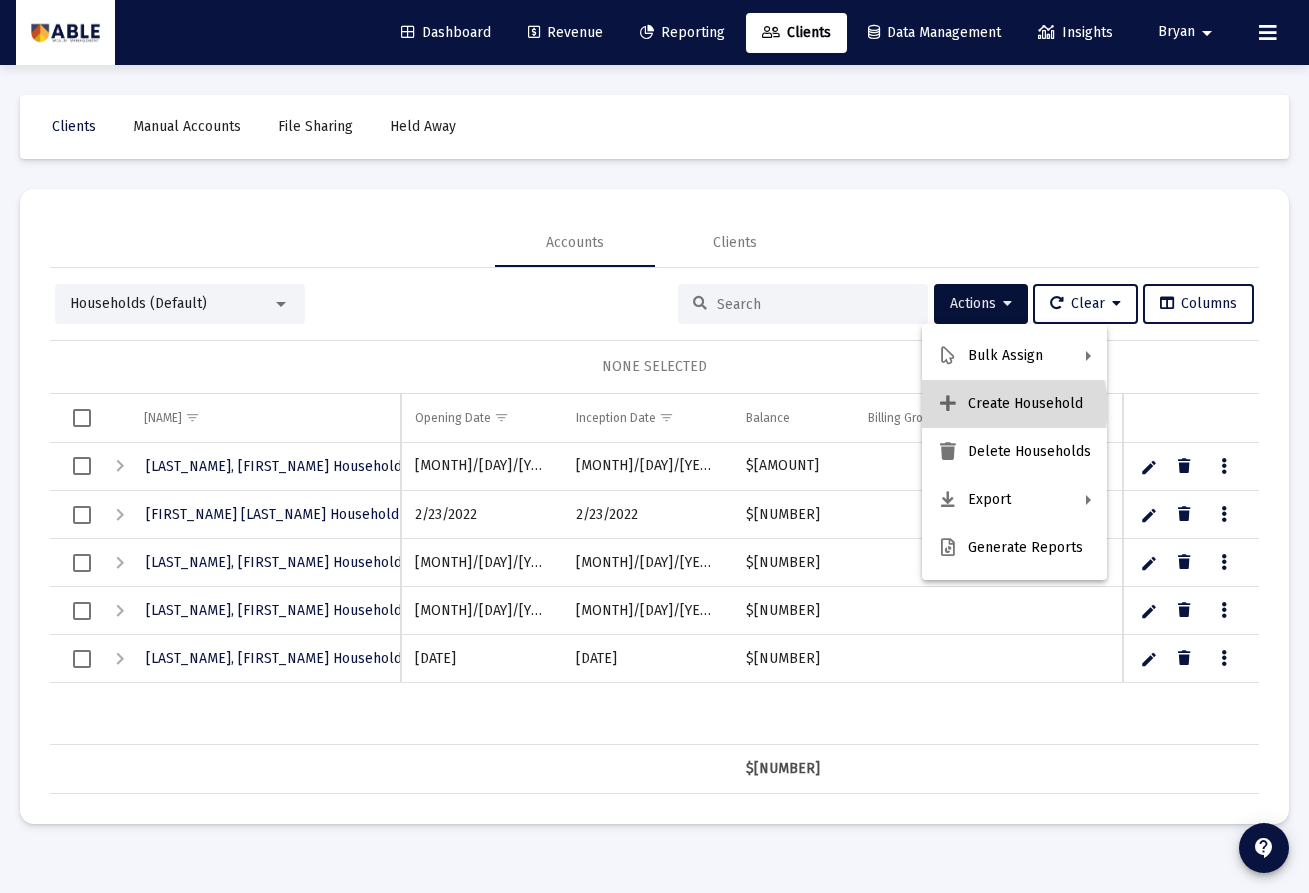 click on "Create Household" at bounding box center [1014, 404] 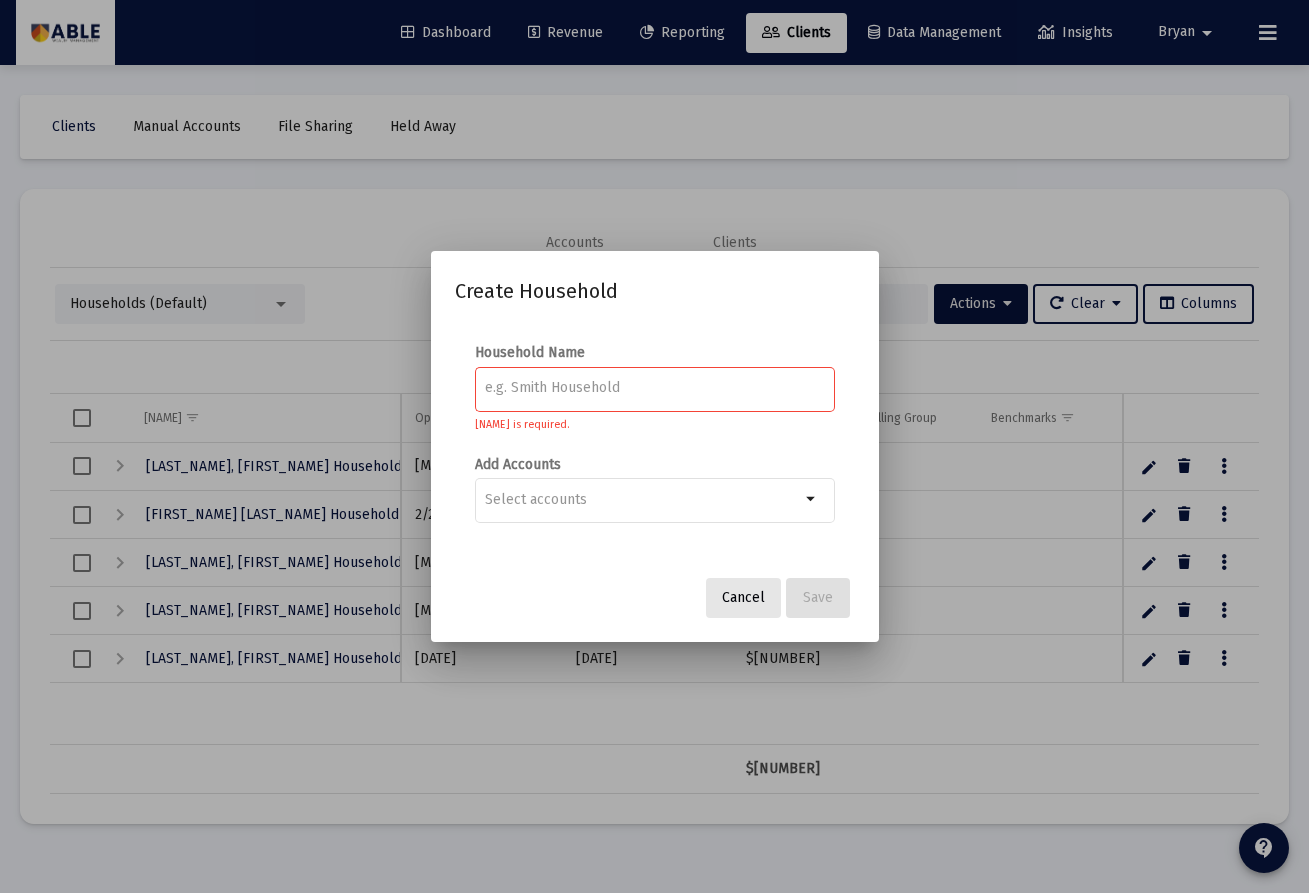 click on "Cancel" at bounding box center (743, 597) 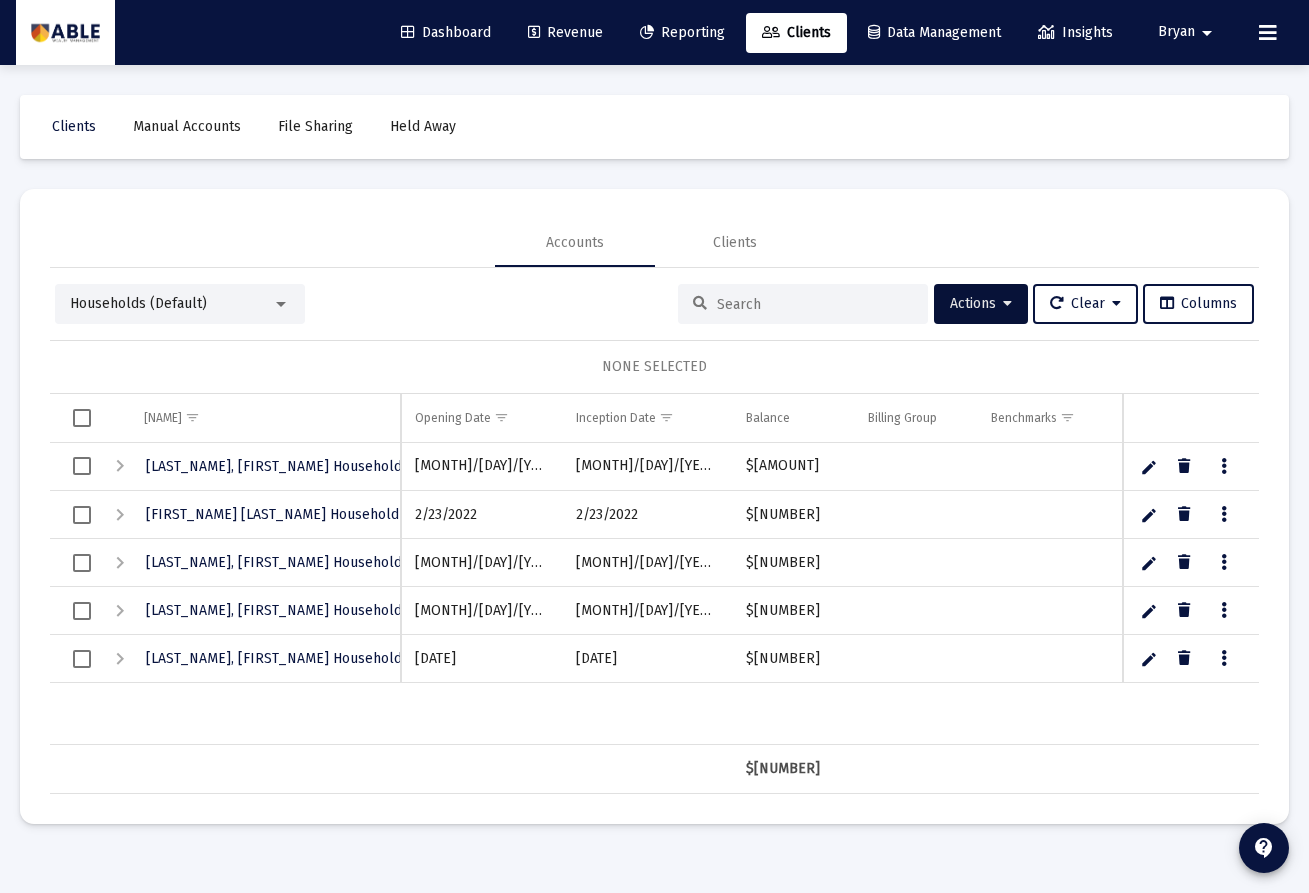 click on "Households (Default)" at bounding box center (171, 304) 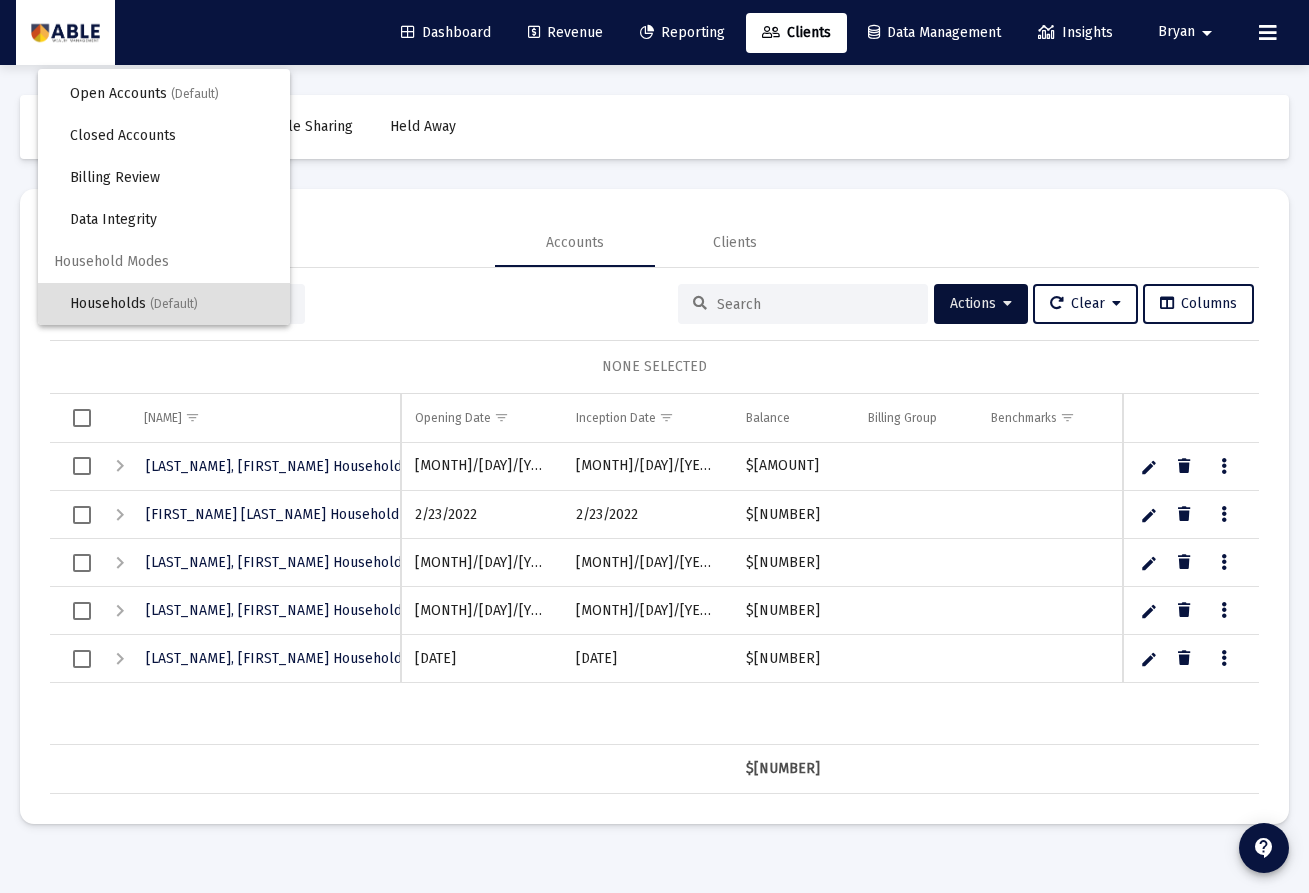scroll, scrollTop: 0, scrollLeft: 0, axis: both 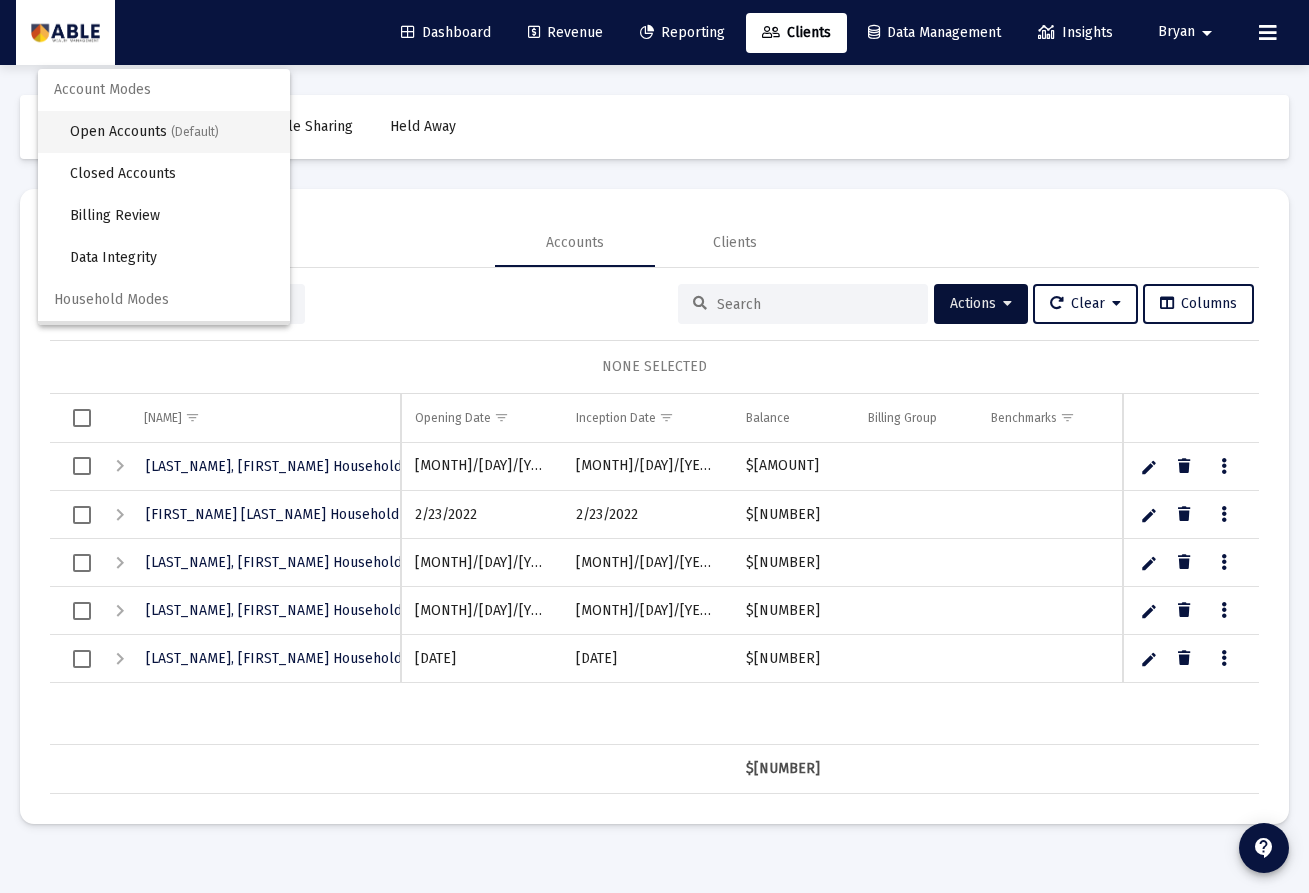 click on "Open Accounts  (Default)" at bounding box center [172, 132] 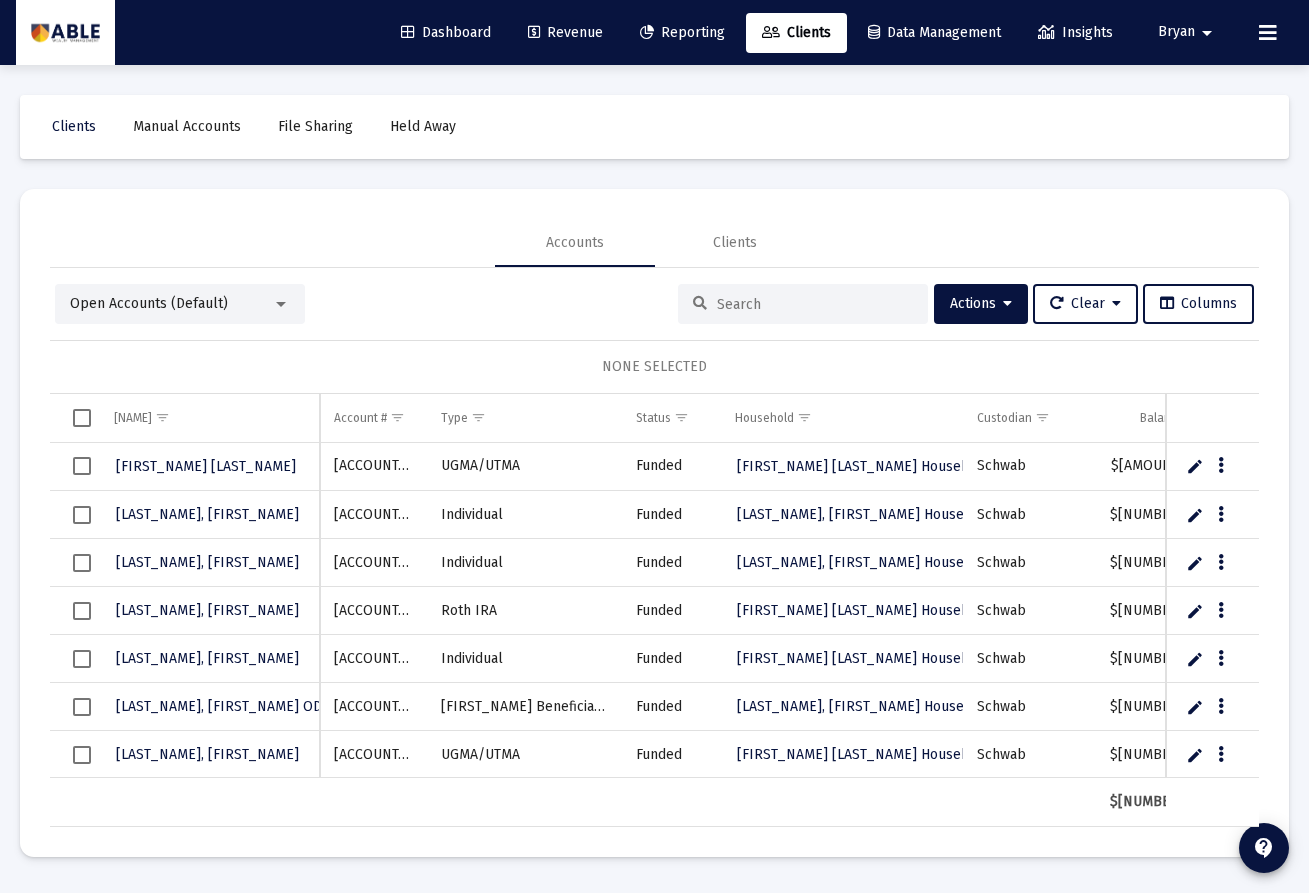 click on "Open Accounts (Default)" at bounding box center (171, 304) 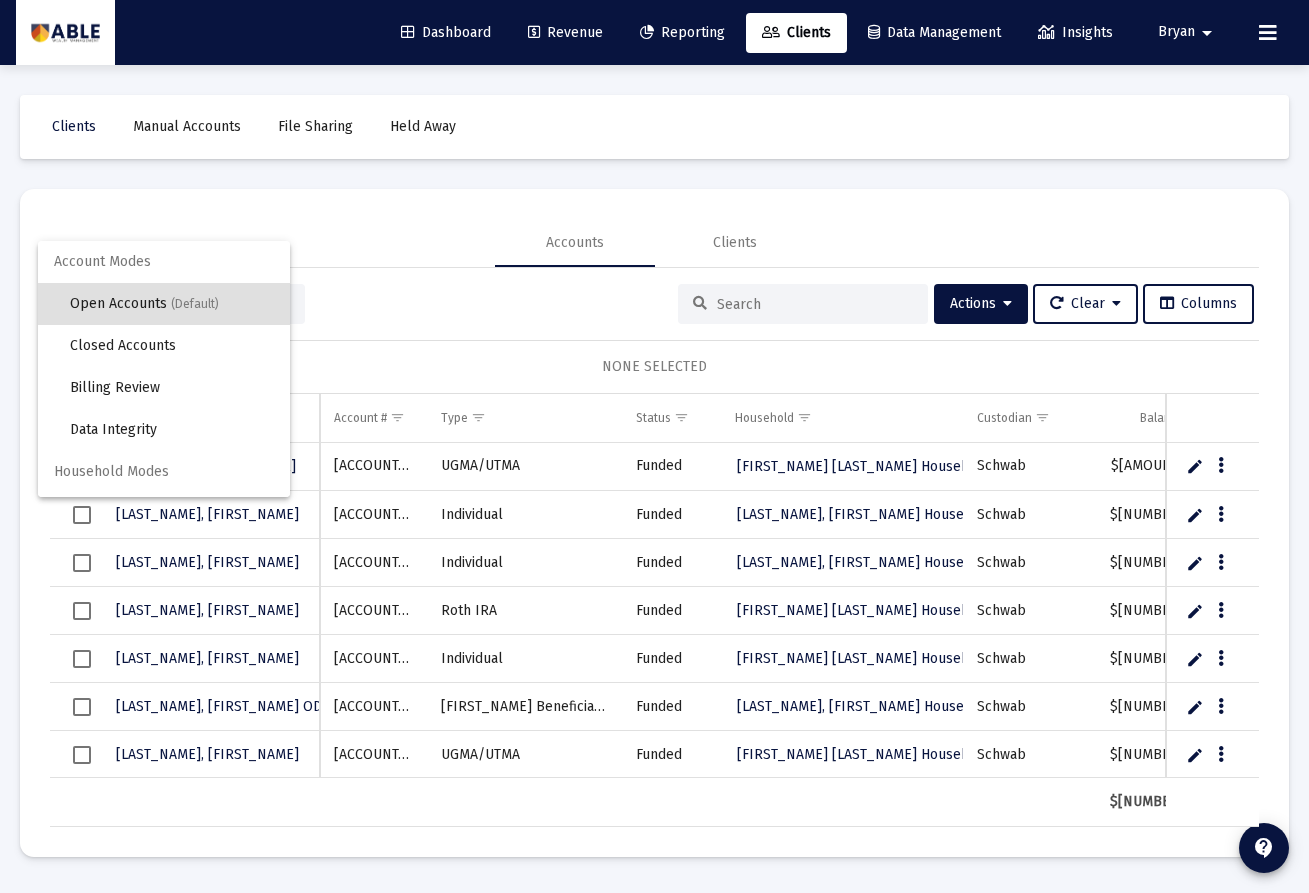 scroll, scrollTop: 38, scrollLeft: 0, axis: vertical 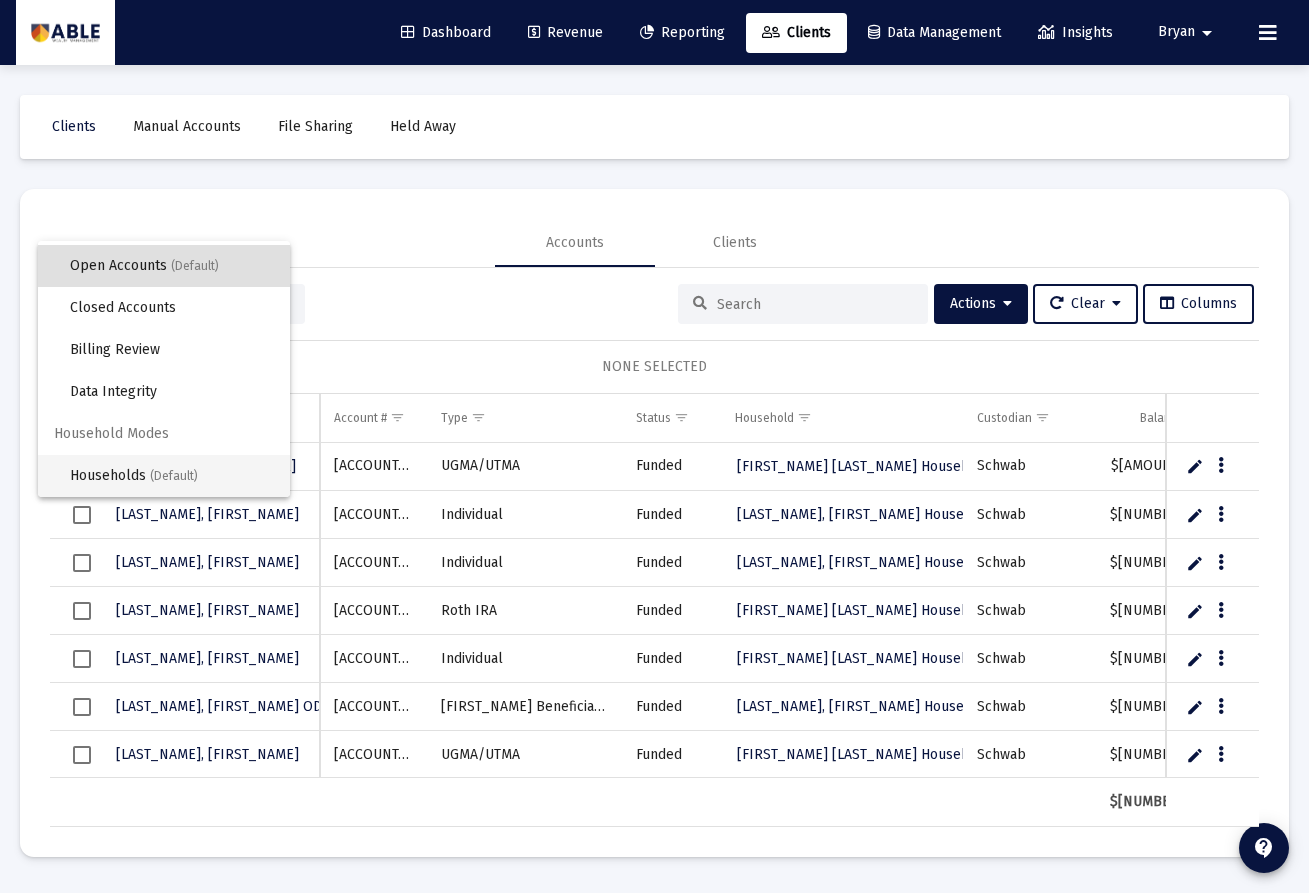 click on "Households  (Default)" at bounding box center (172, 476) 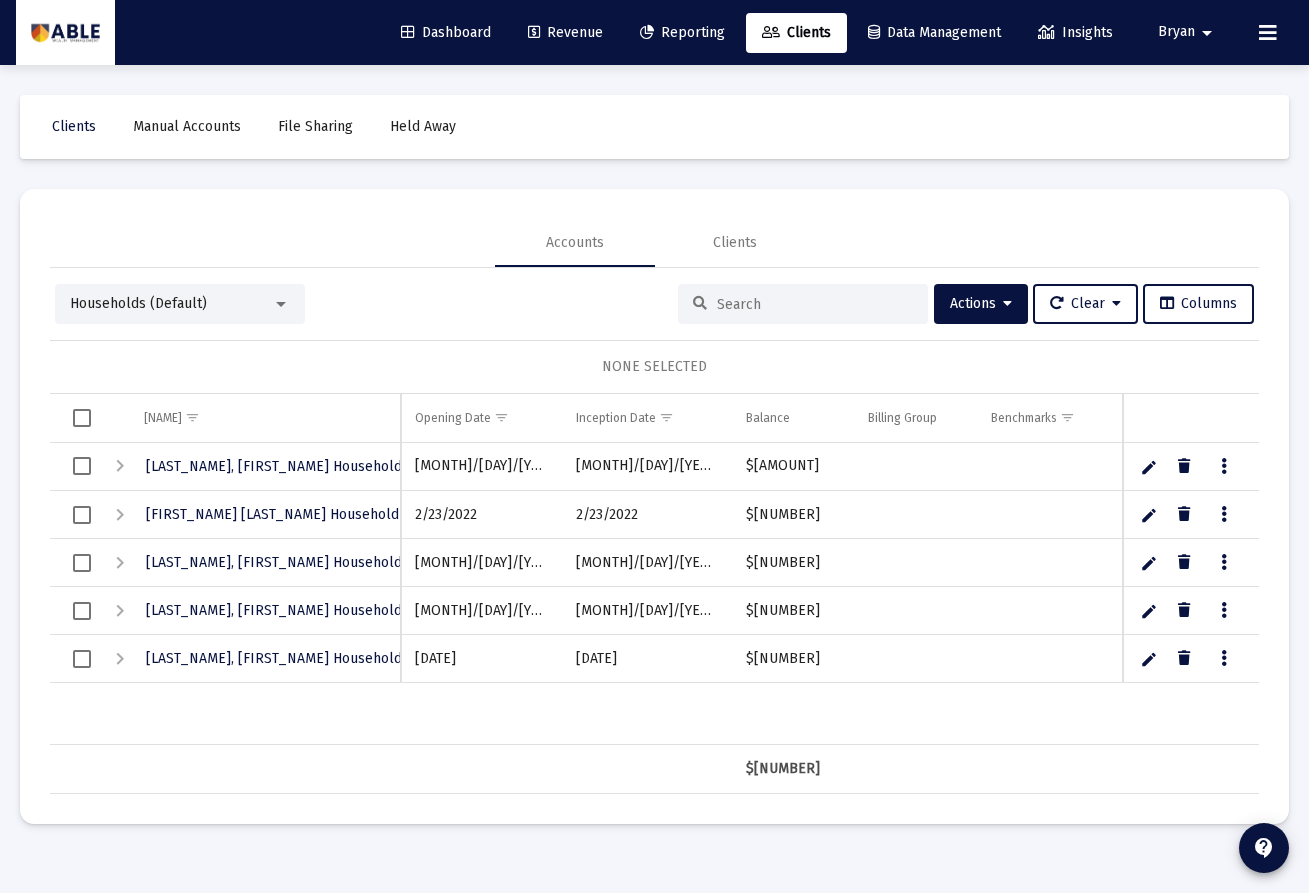 click at bounding box center (281, 304) 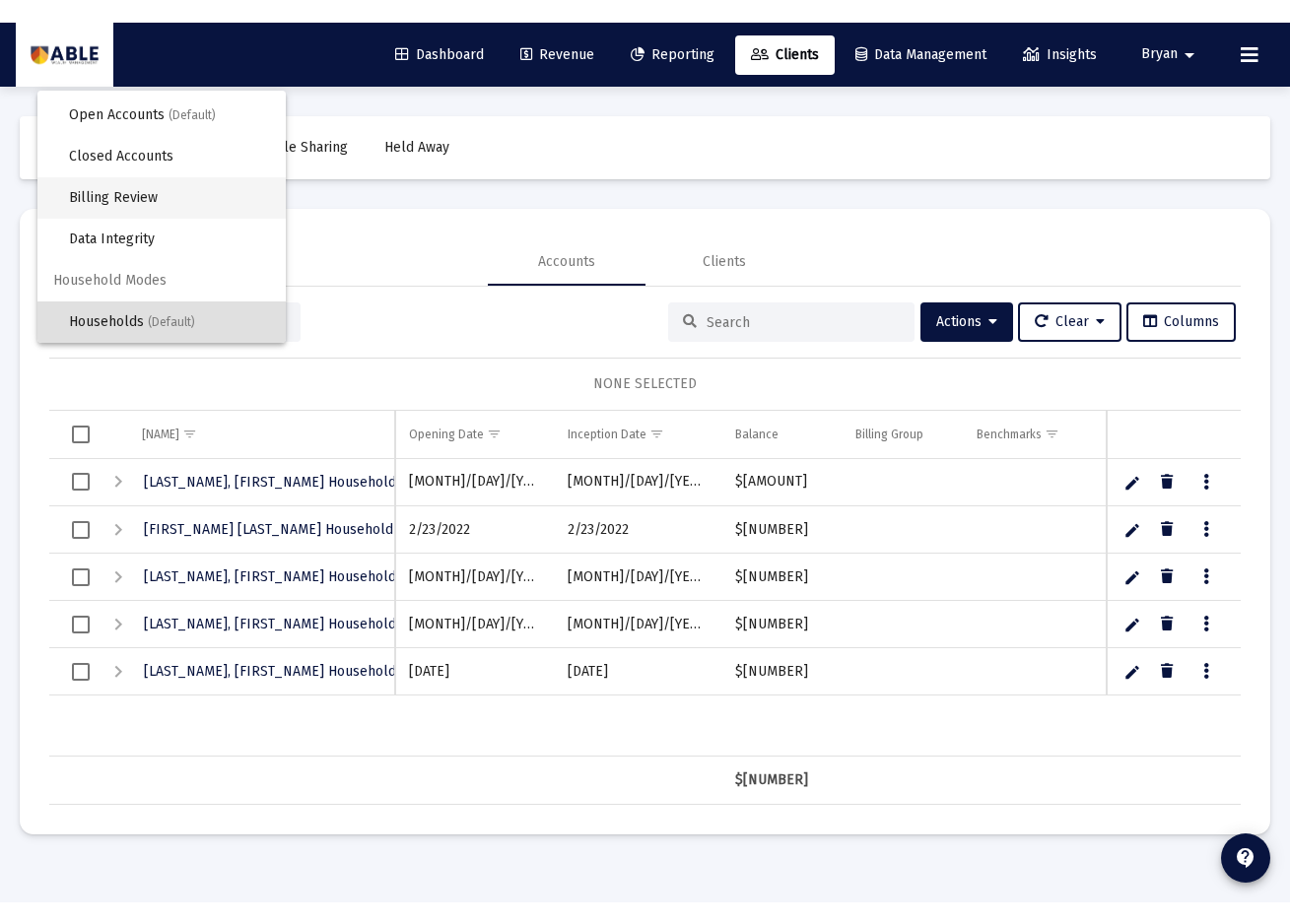 scroll, scrollTop: 0, scrollLeft: 0, axis: both 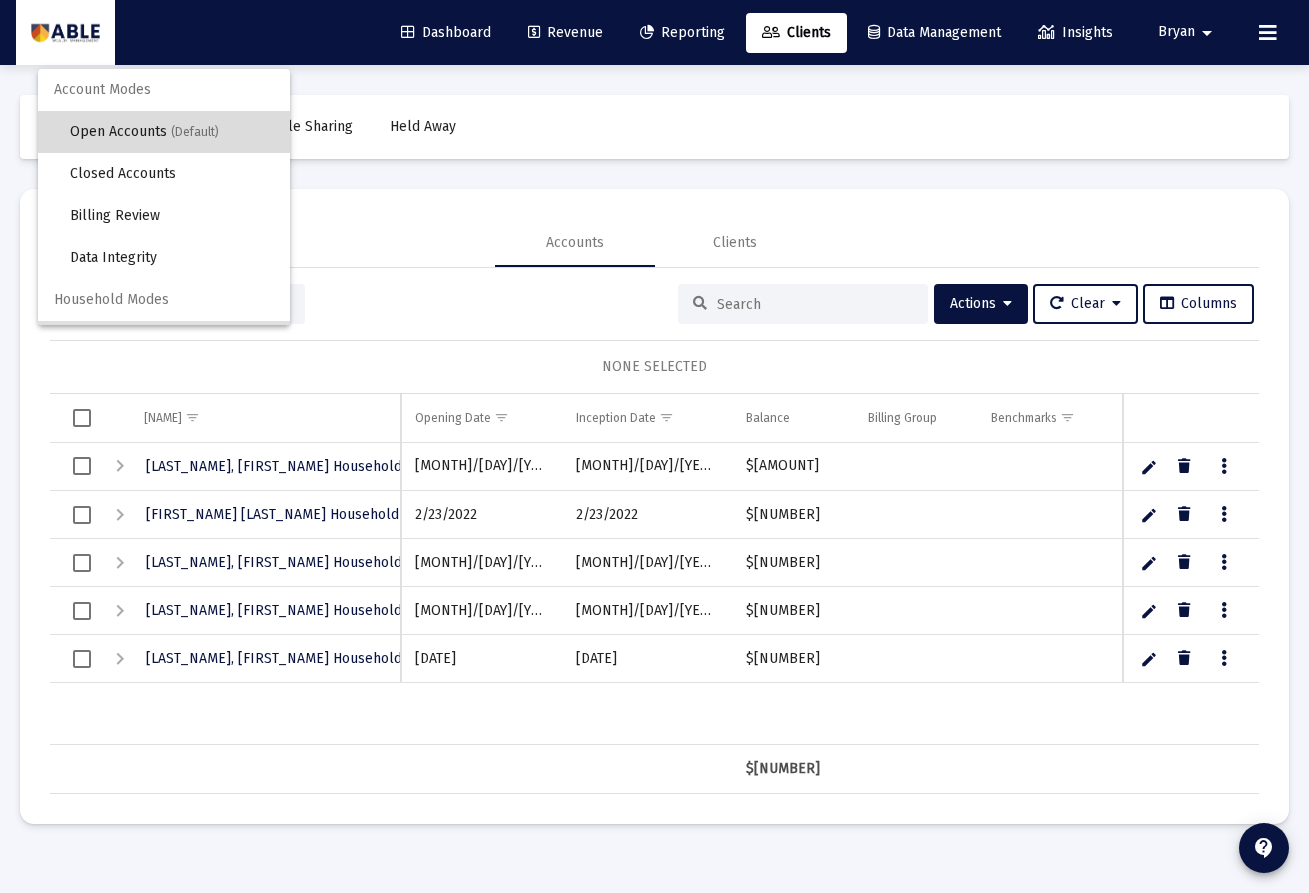 click on "Open Accounts  (Default)" at bounding box center [172, 132] 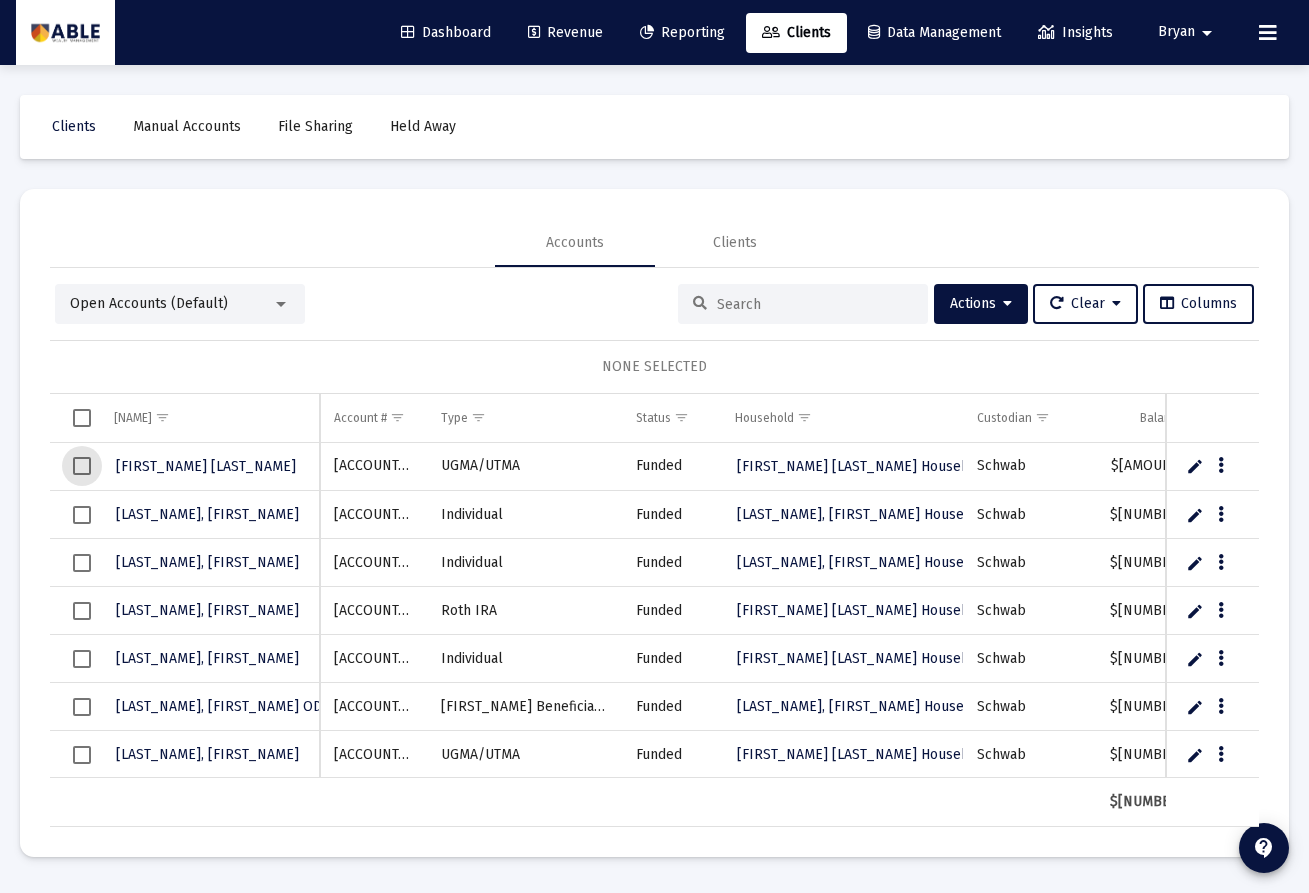 click at bounding box center [82, 466] 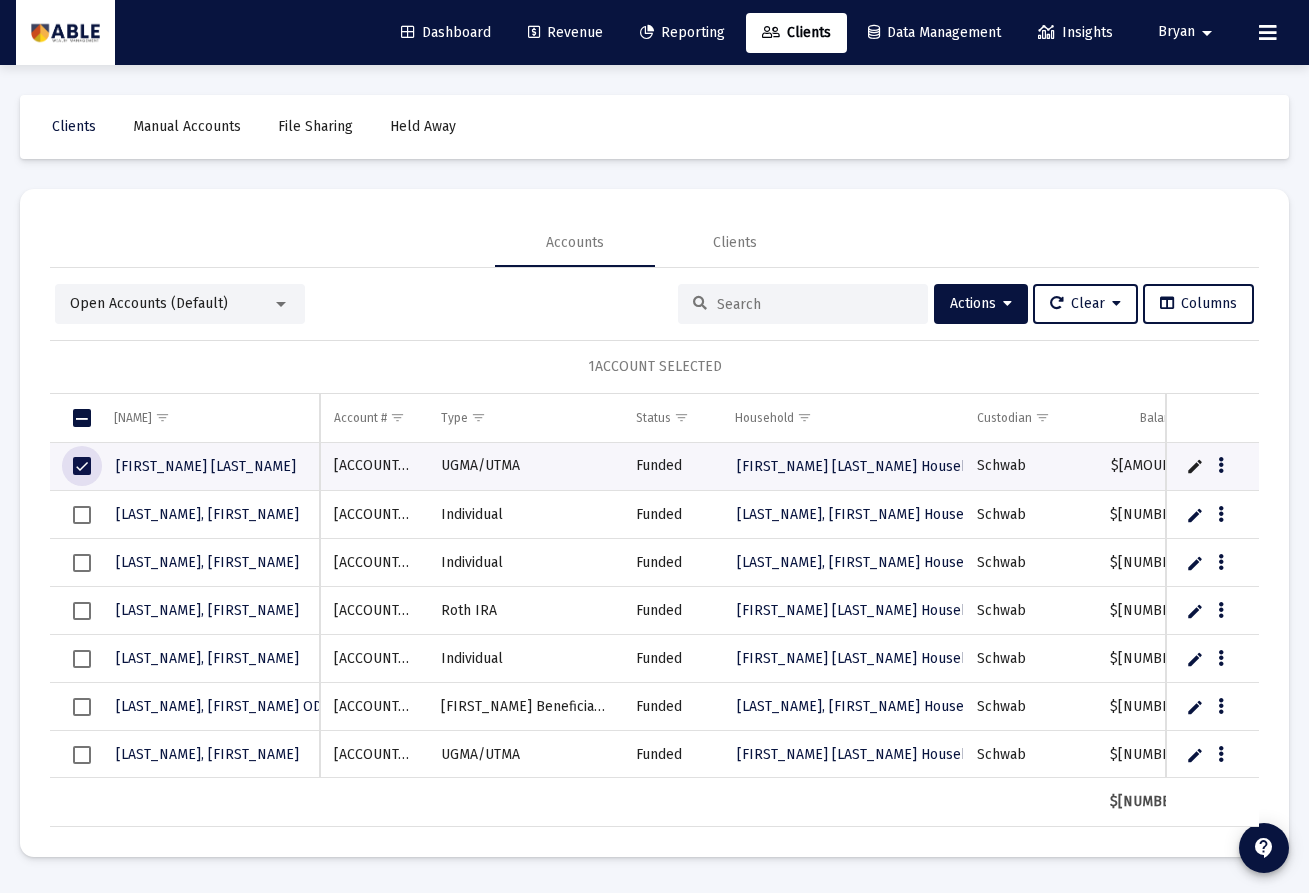 click at bounding box center [82, 515] 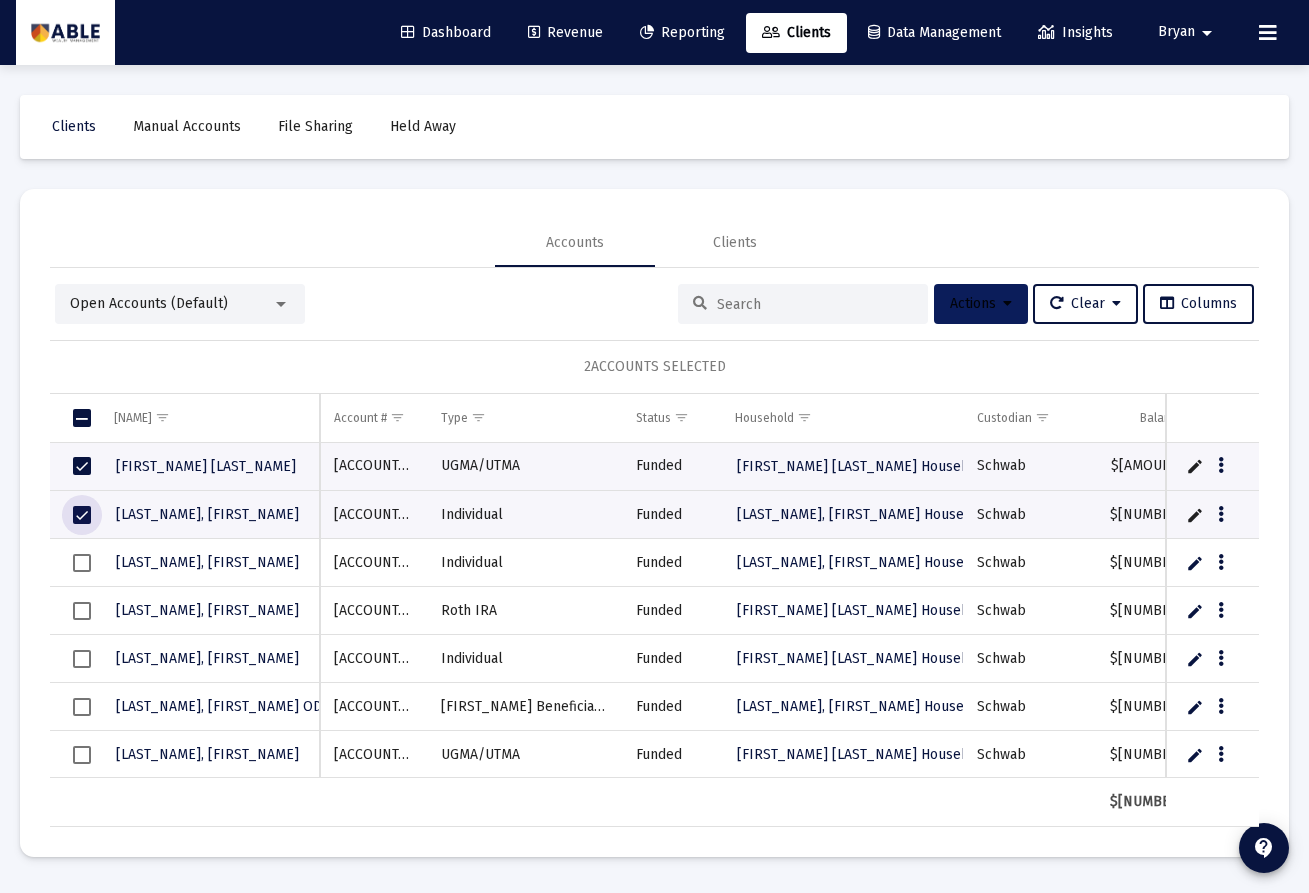 click on "Actions" at bounding box center [981, 303] 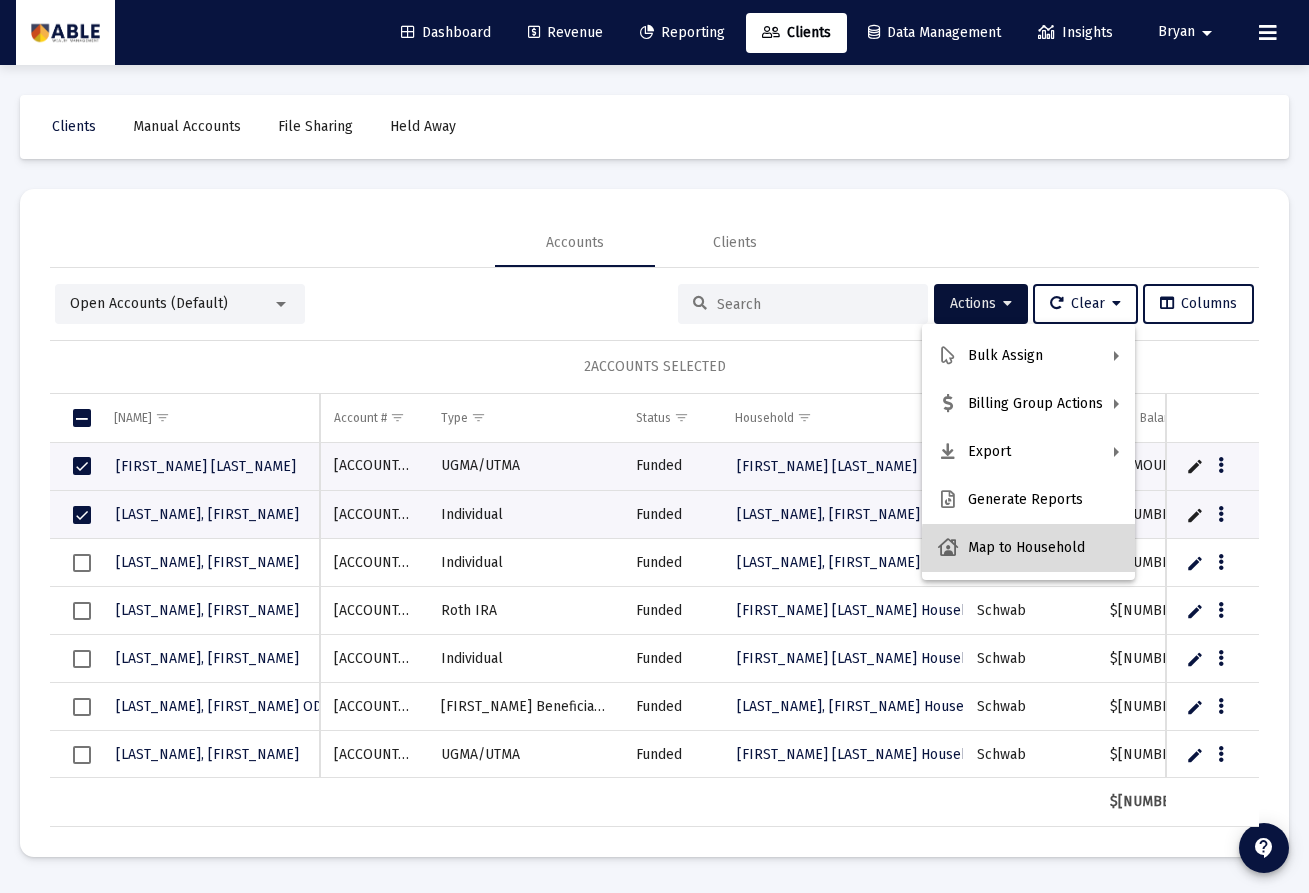 click on "Map to Household" at bounding box center (1028, 548) 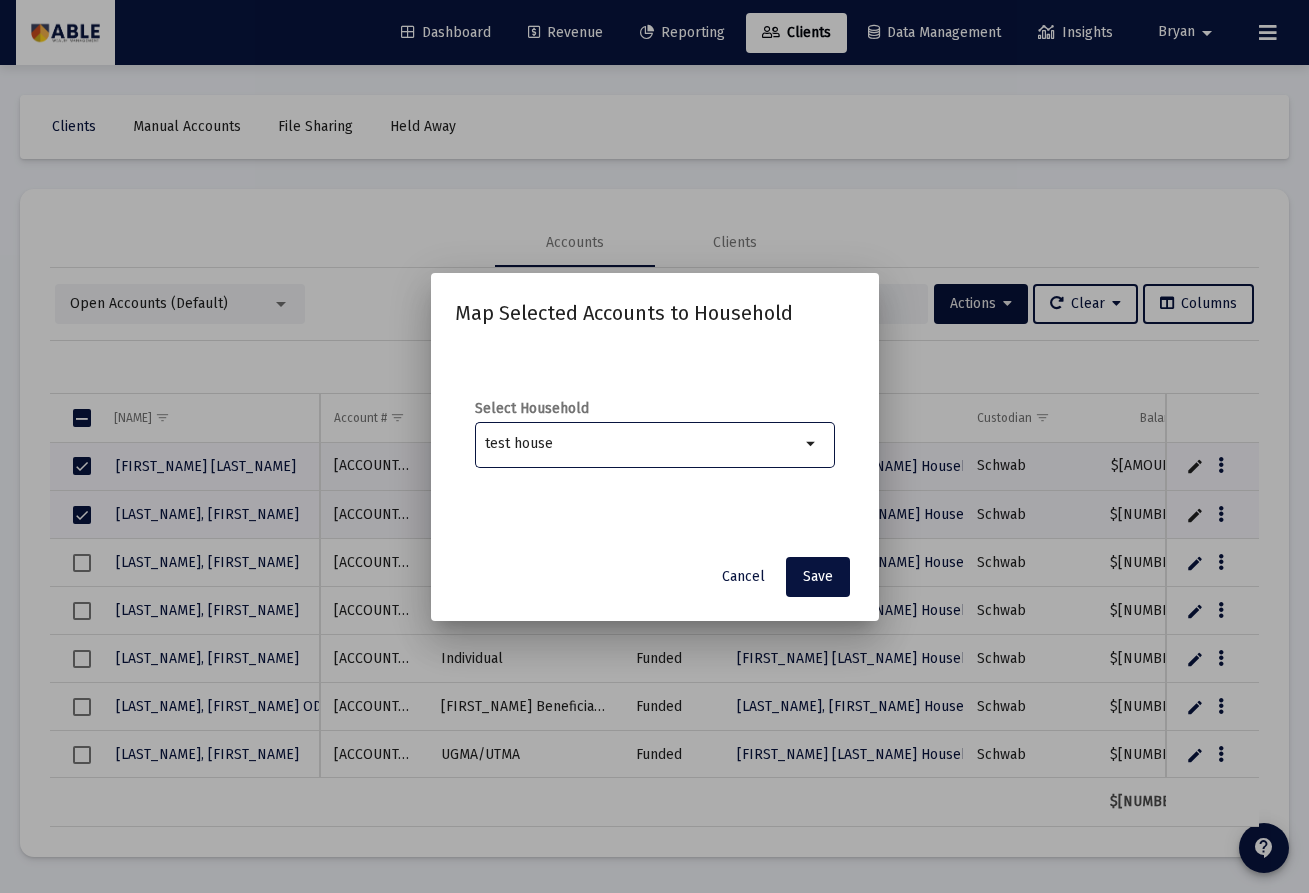 type on "test house" 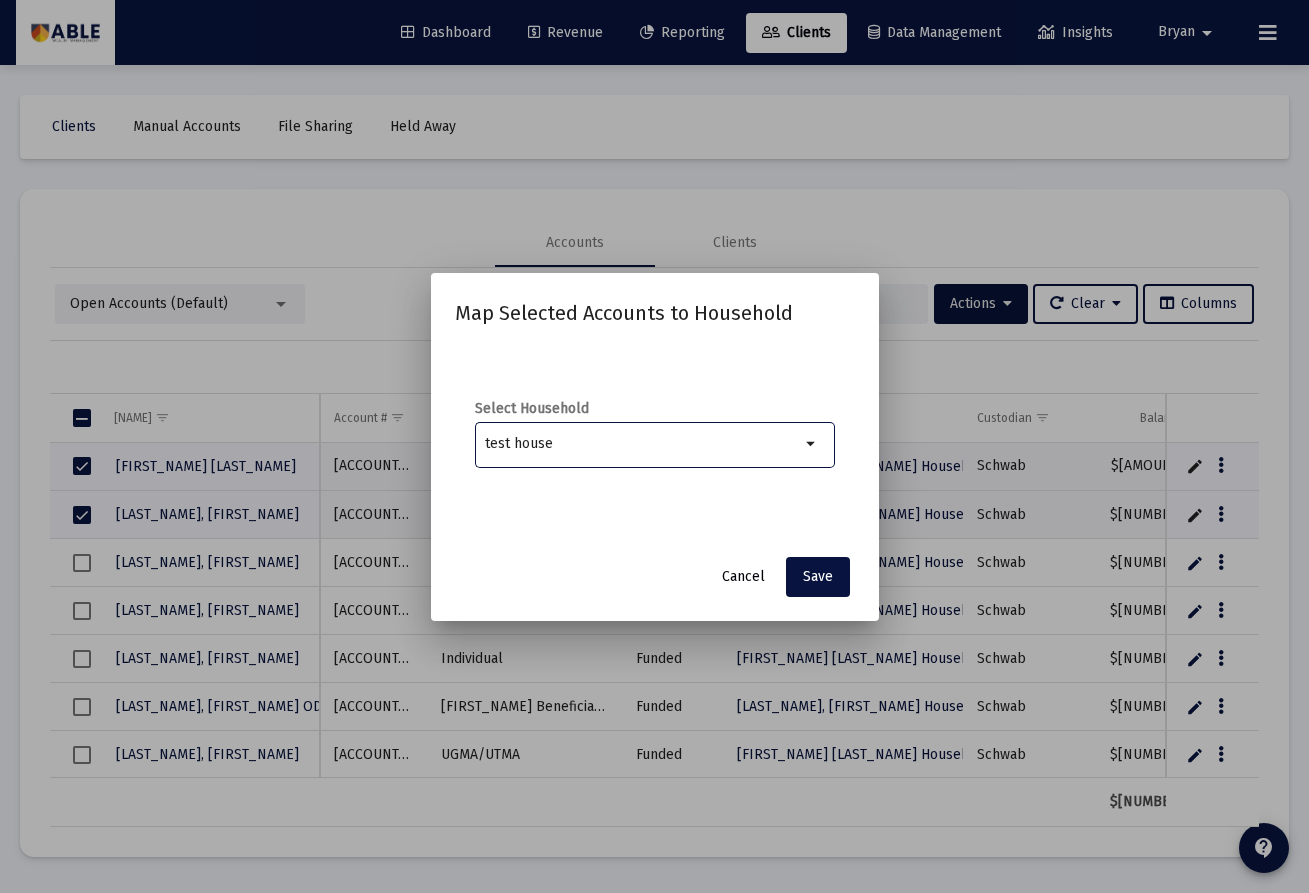 click on "Cancel" at bounding box center (743, 576) 